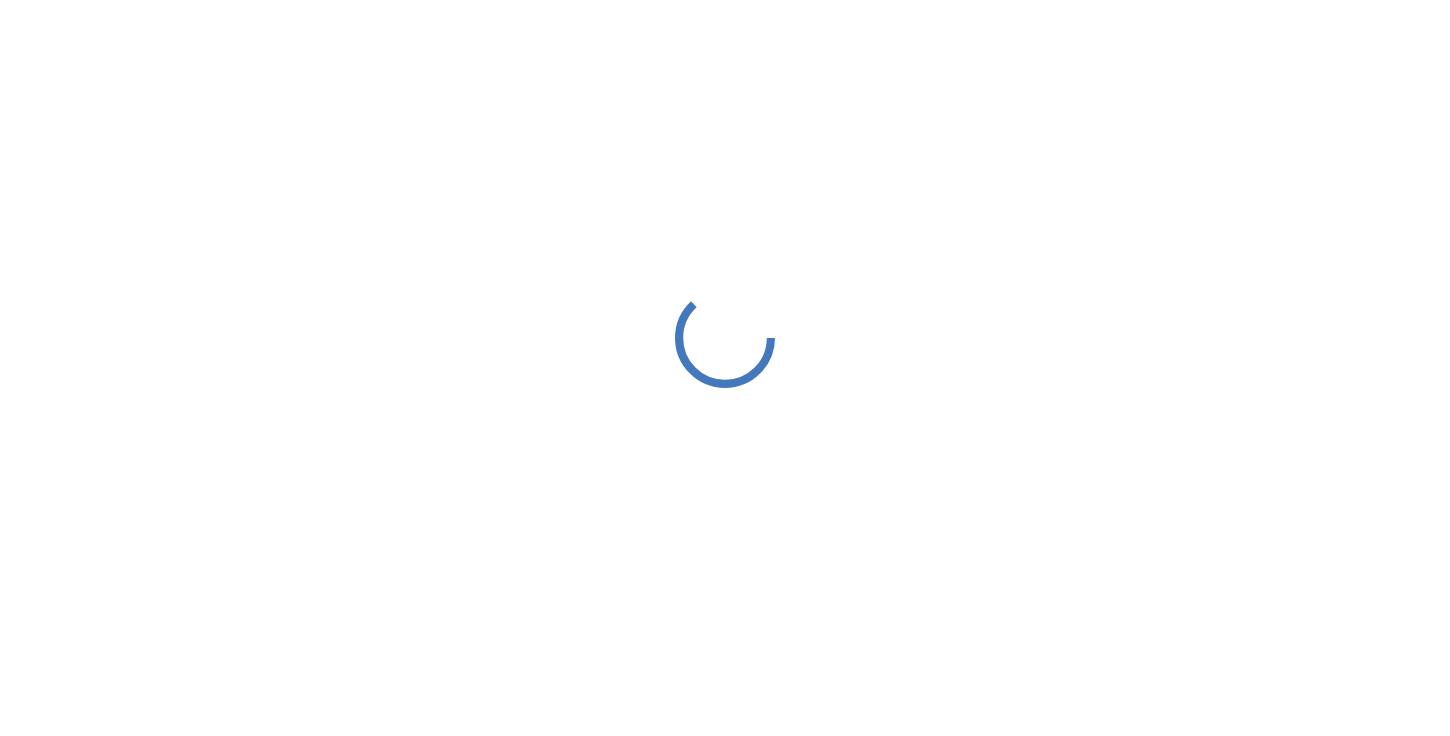scroll, scrollTop: 0, scrollLeft: 0, axis: both 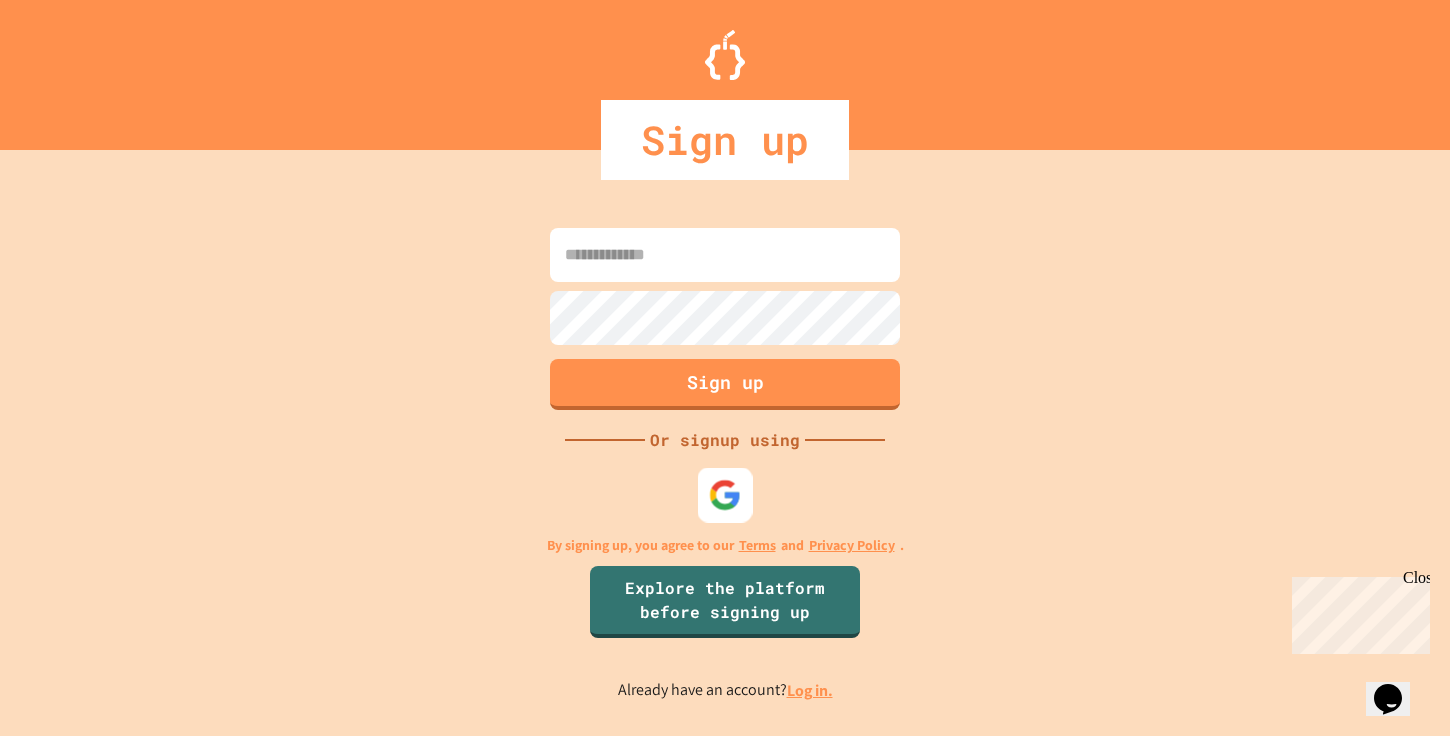 click at bounding box center (725, 495) 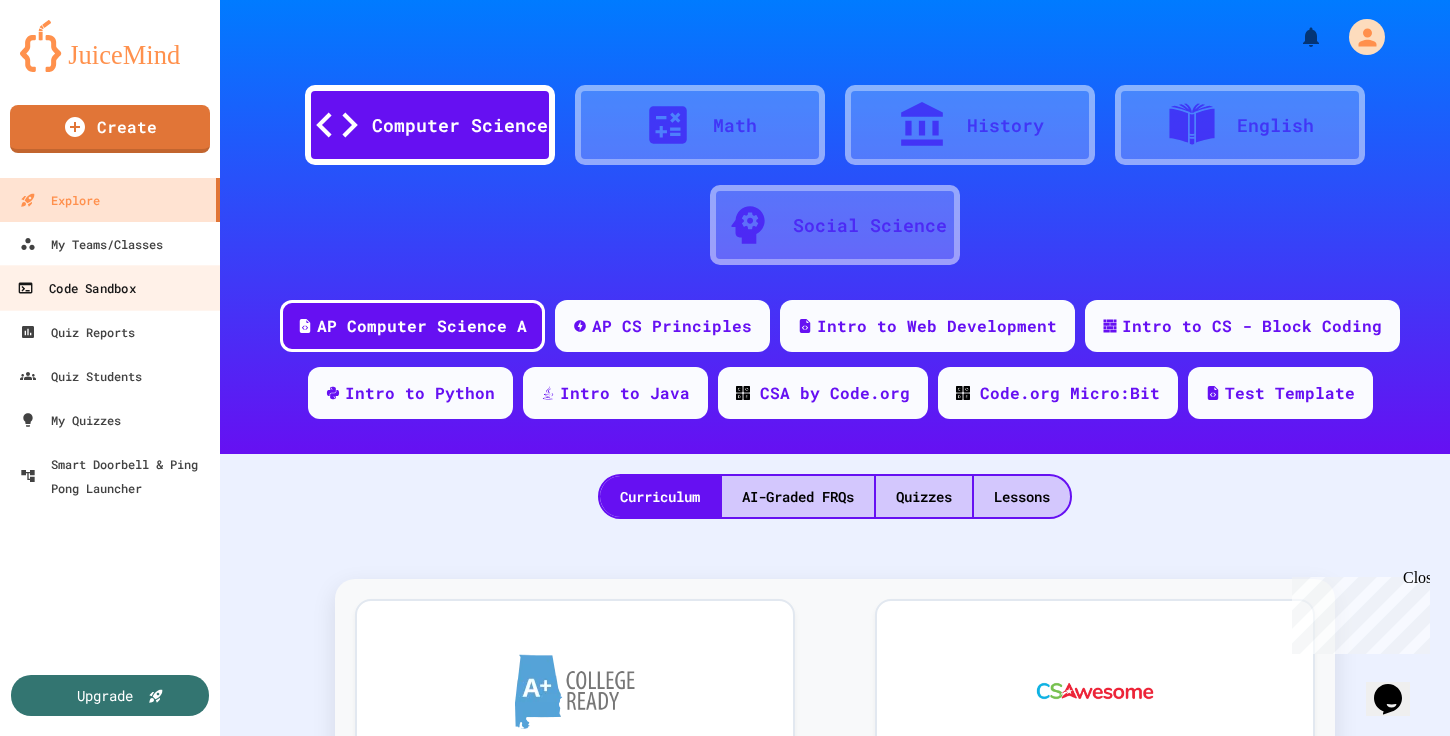 click on "Code Sandbox" at bounding box center (110, 287) 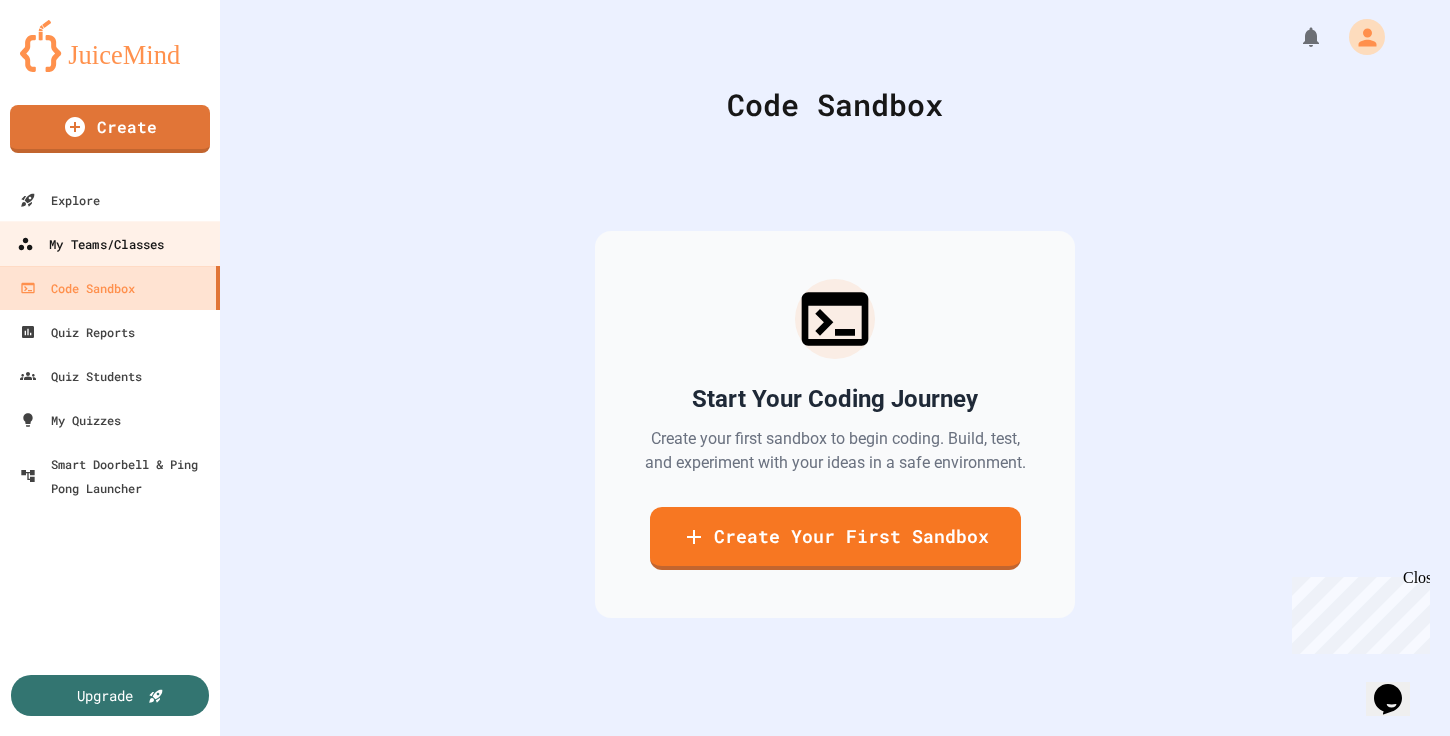 click on "My Teams/Classes" at bounding box center (90, 244) 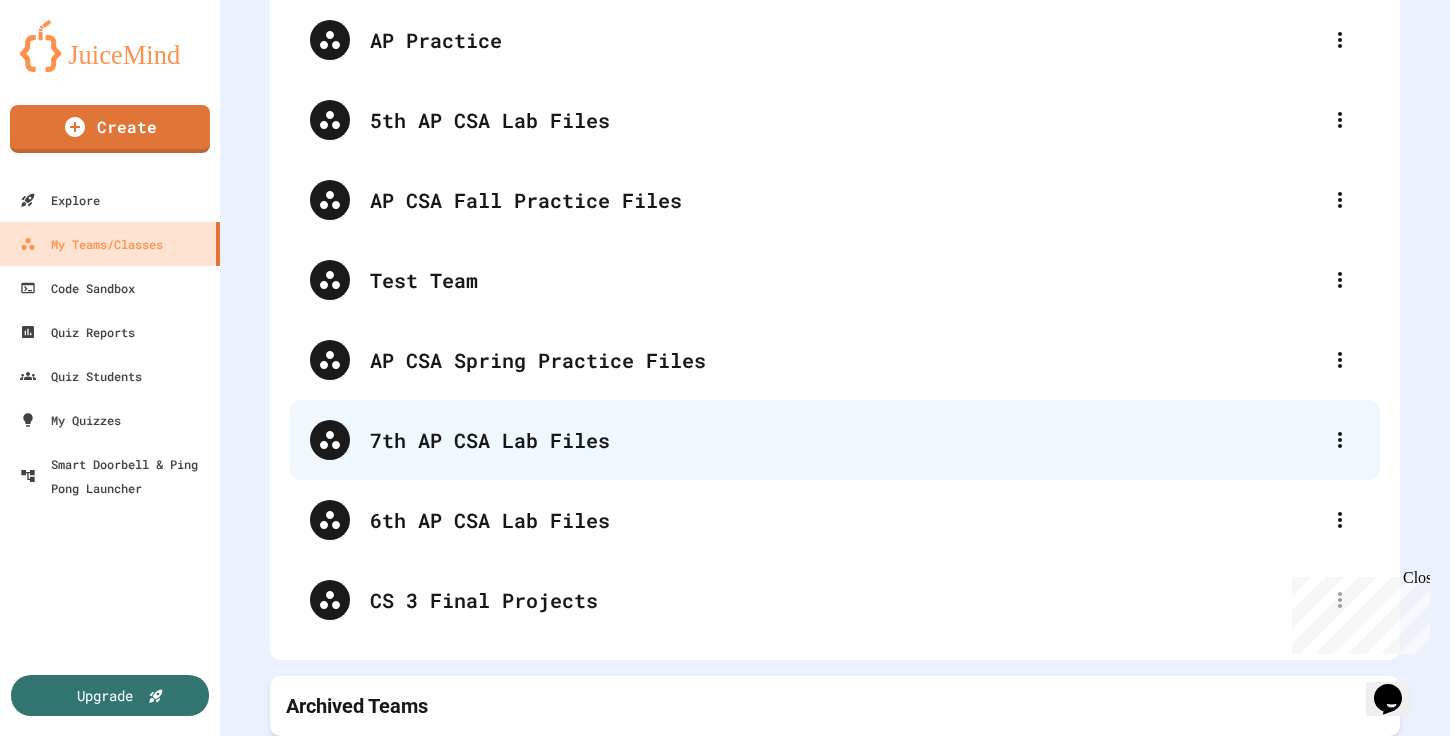scroll, scrollTop: 0, scrollLeft: 0, axis: both 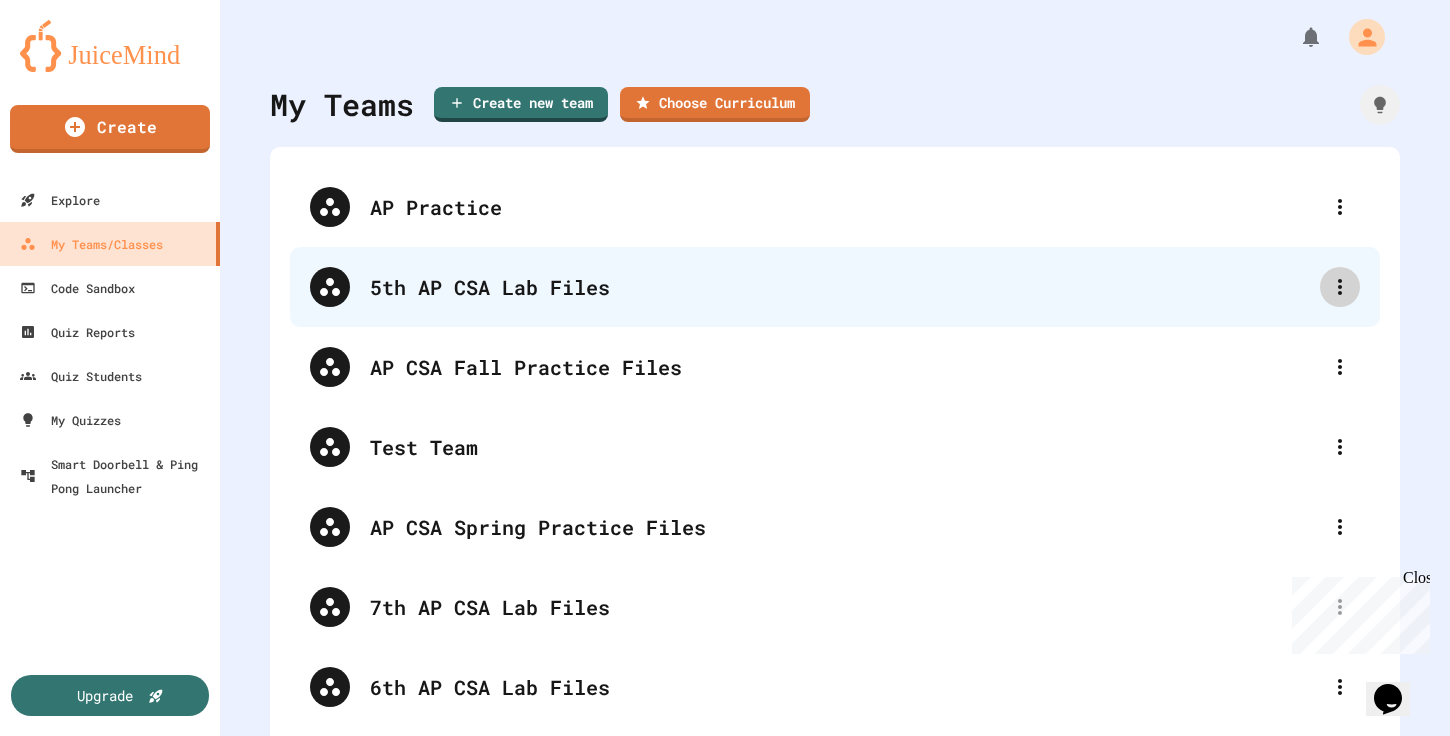 click 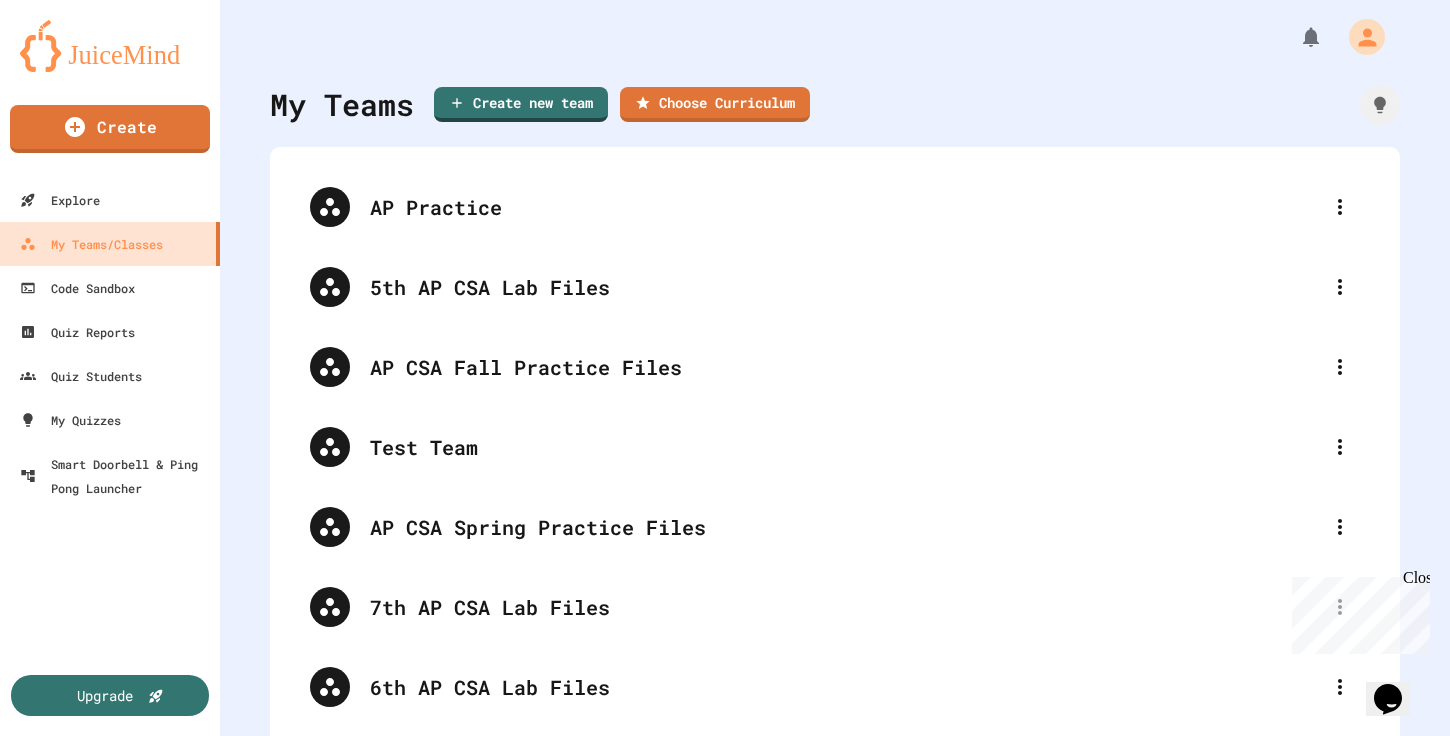 click at bounding box center (725, 738) 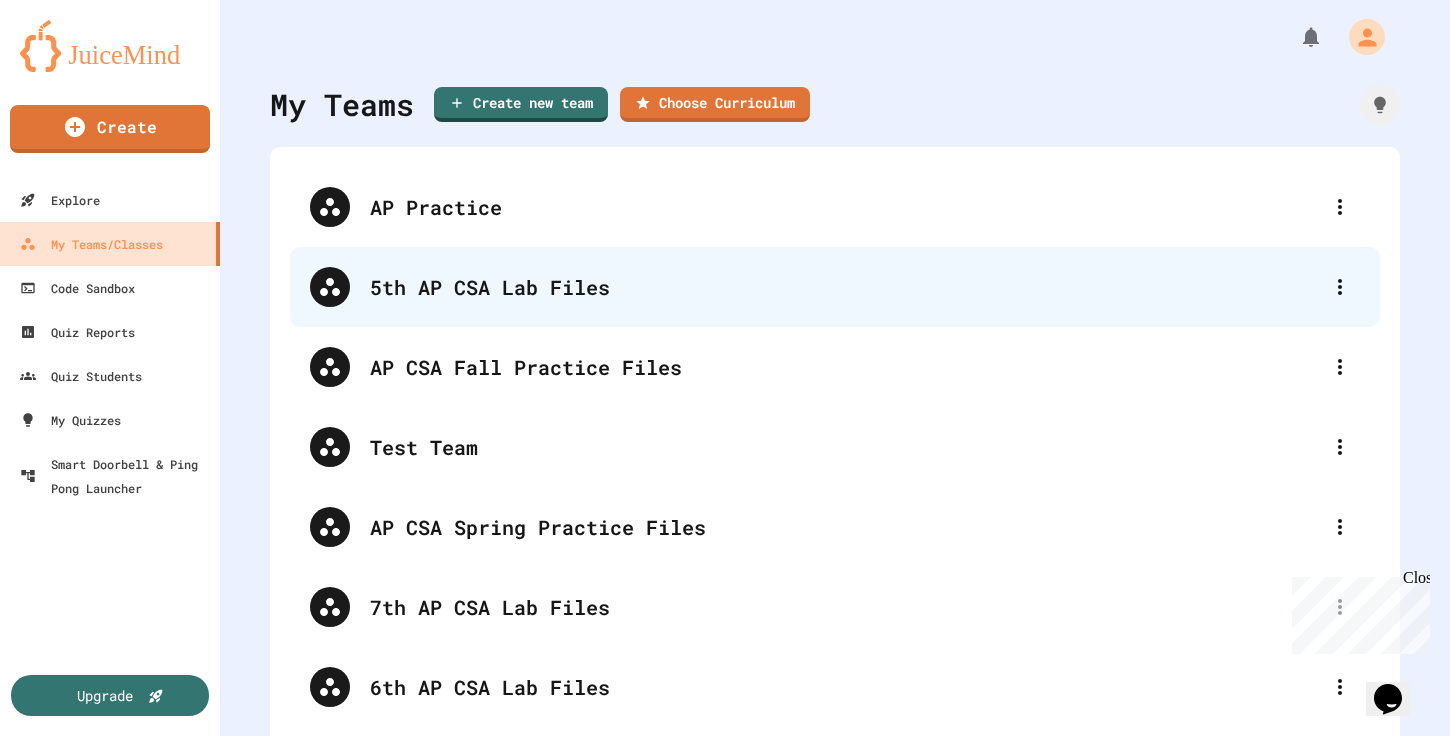 click on "5th AP CSA Lab Files" at bounding box center [845, 287] 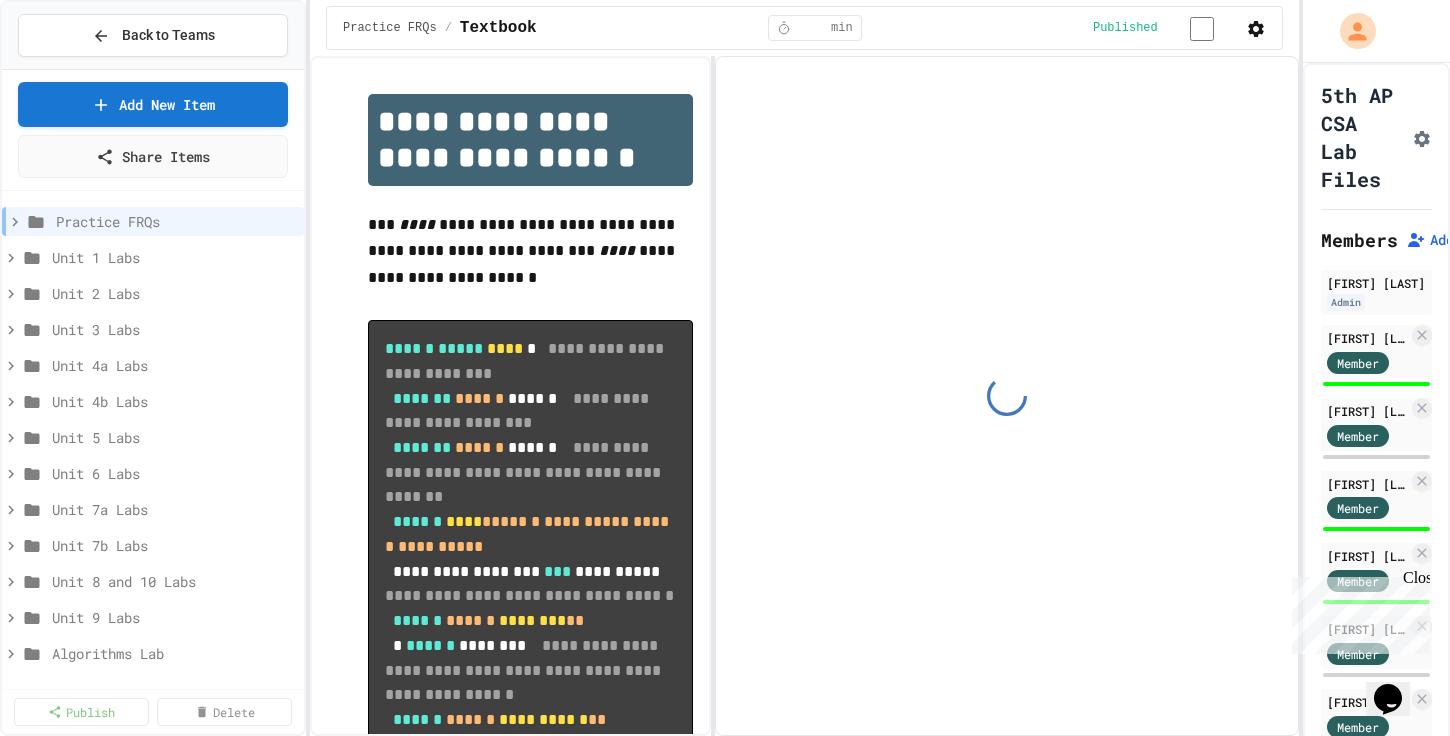 scroll, scrollTop: 2, scrollLeft: 0, axis: vertical 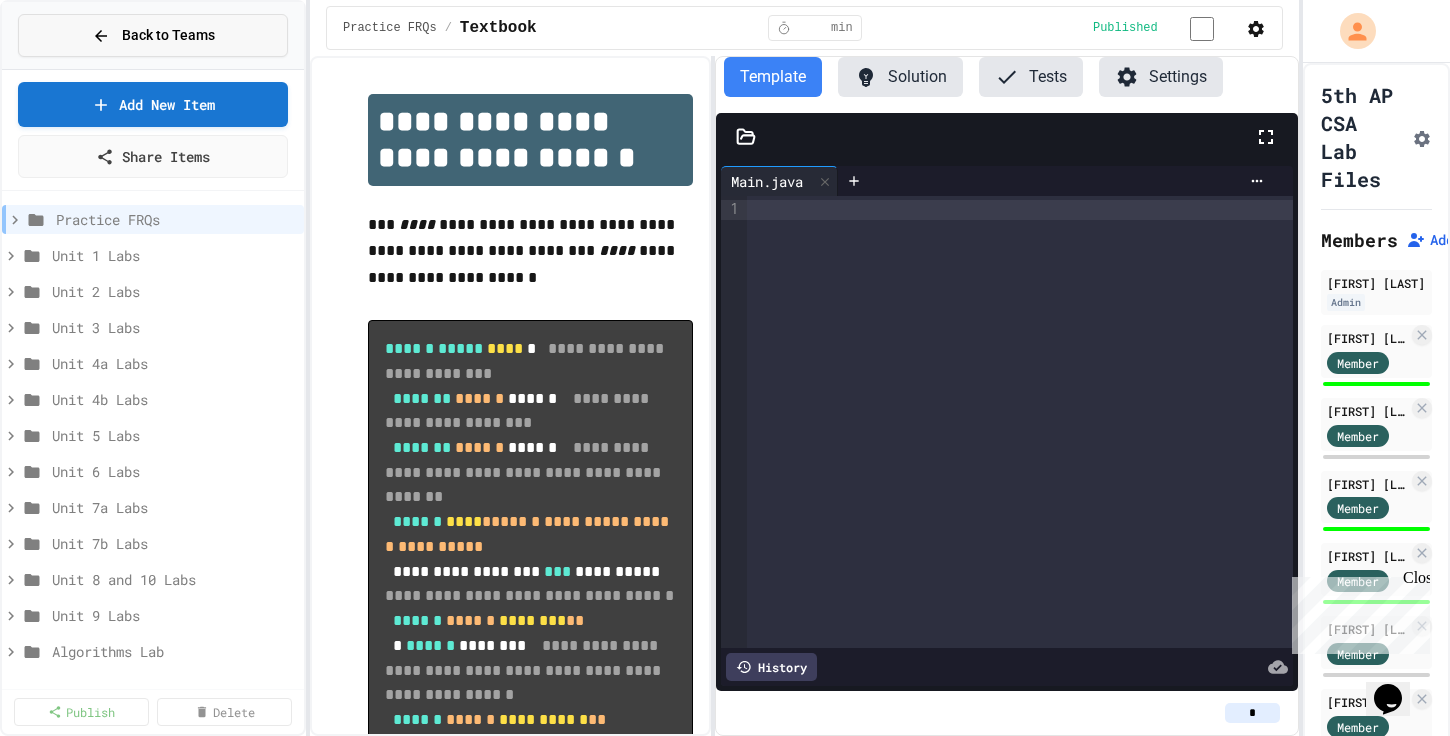 click on "Back to Teams" at bounding box center [153, 35] 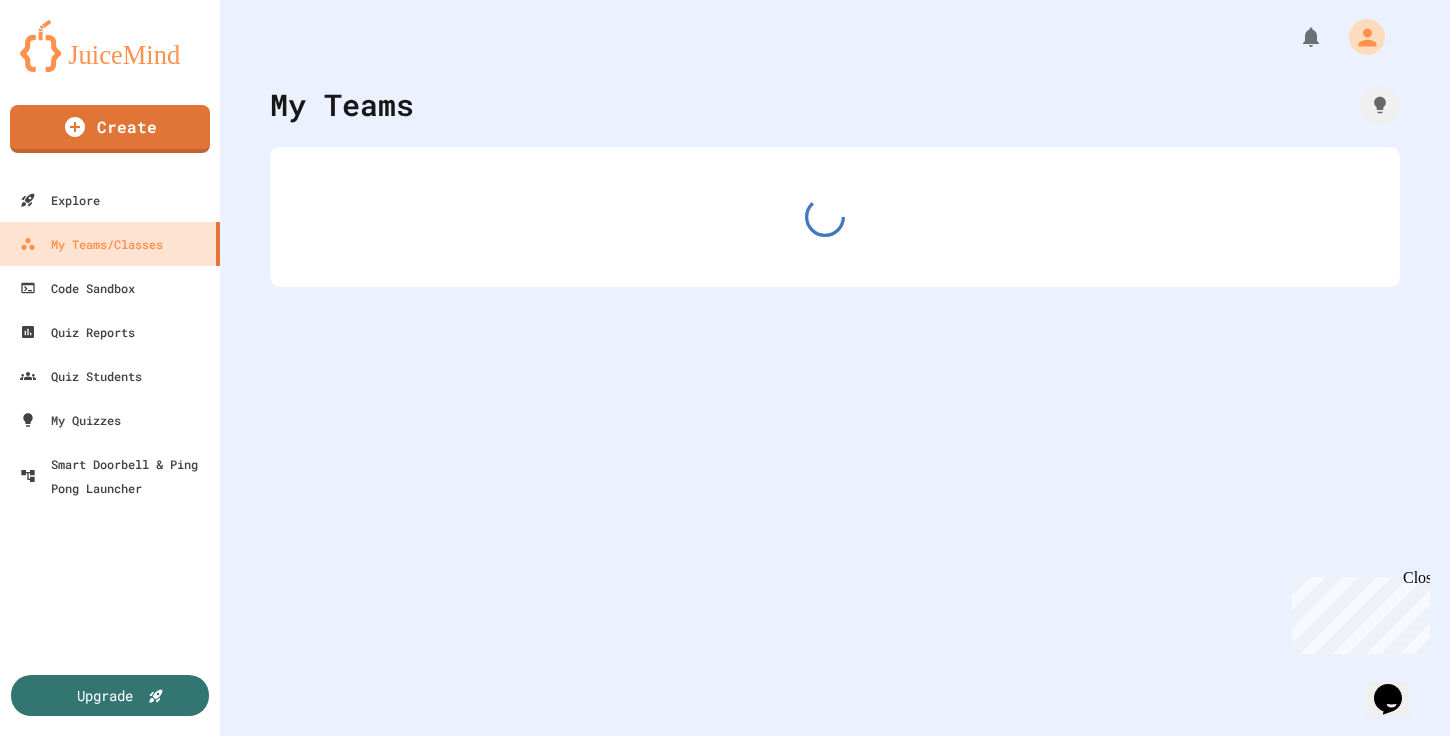 click at bounding box center [110, 46] 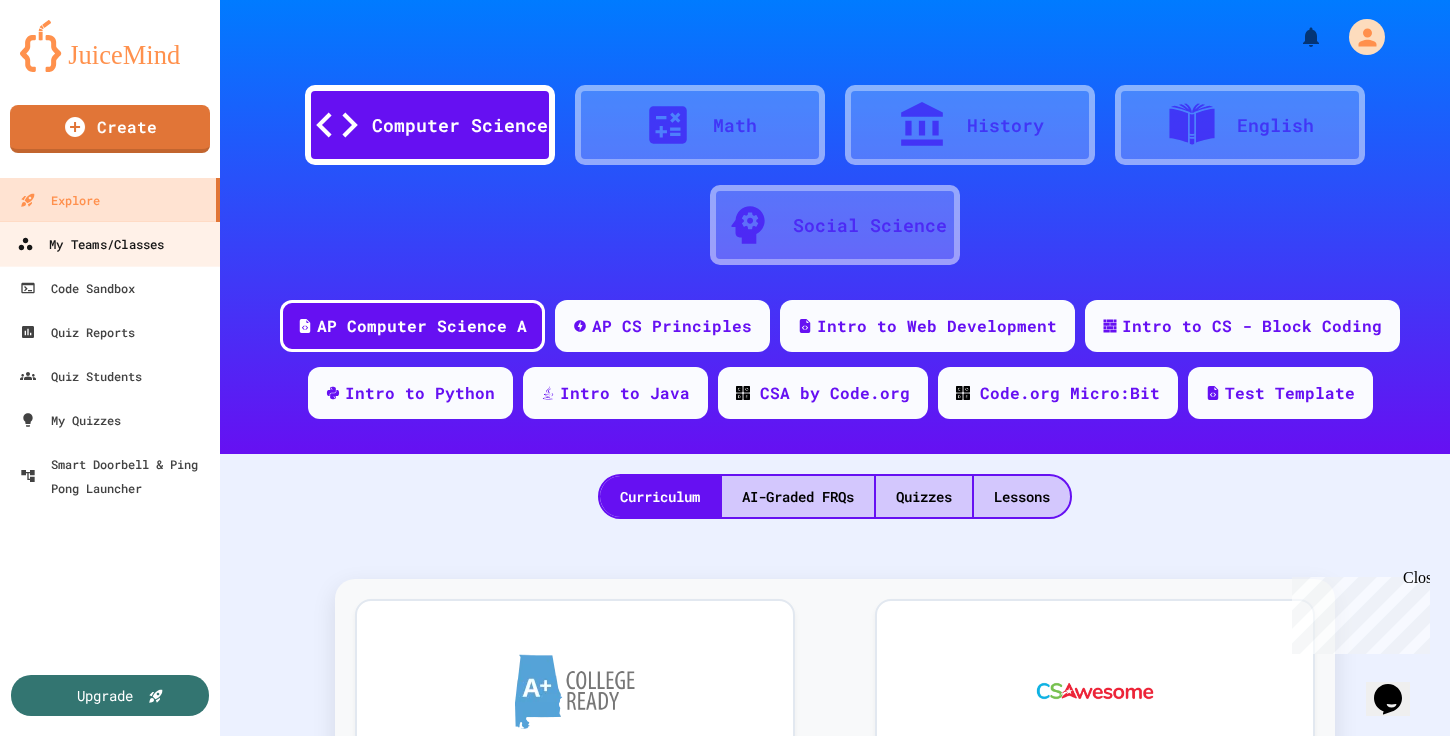 click on "My Teams/Classes" at bounding box center [110, 243] 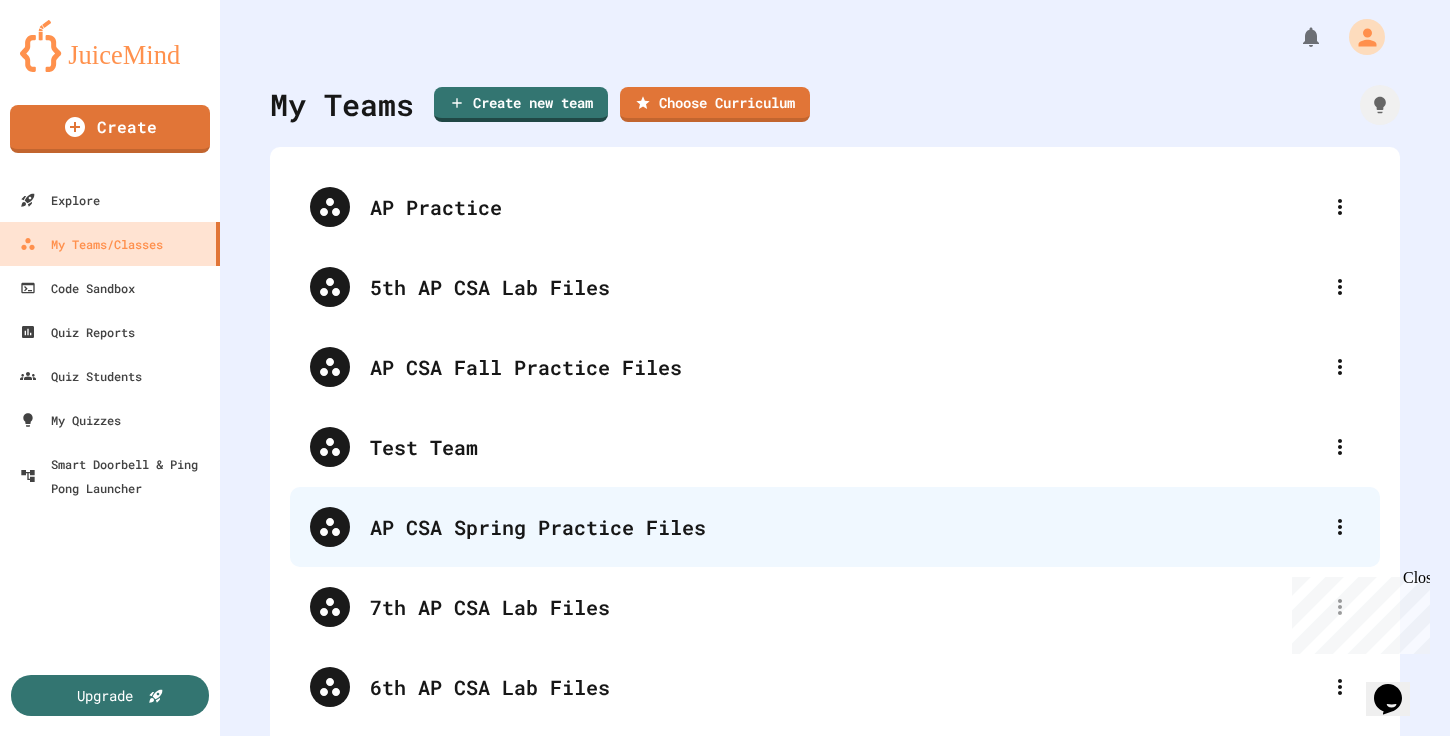 click on "AP CSA Spring Practice Files" at bounding box center [845, 527] 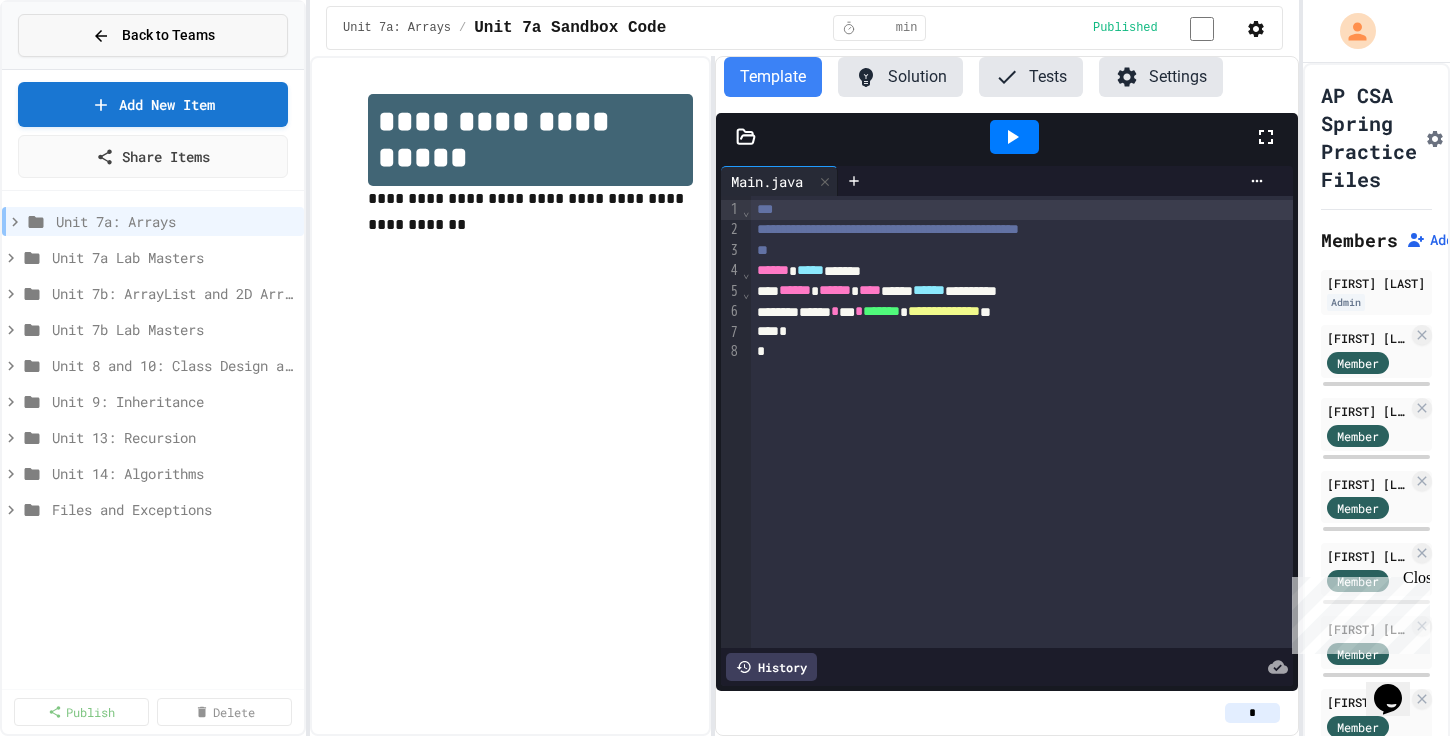 click on "Back to Teams" at bounding box center (153, 35) 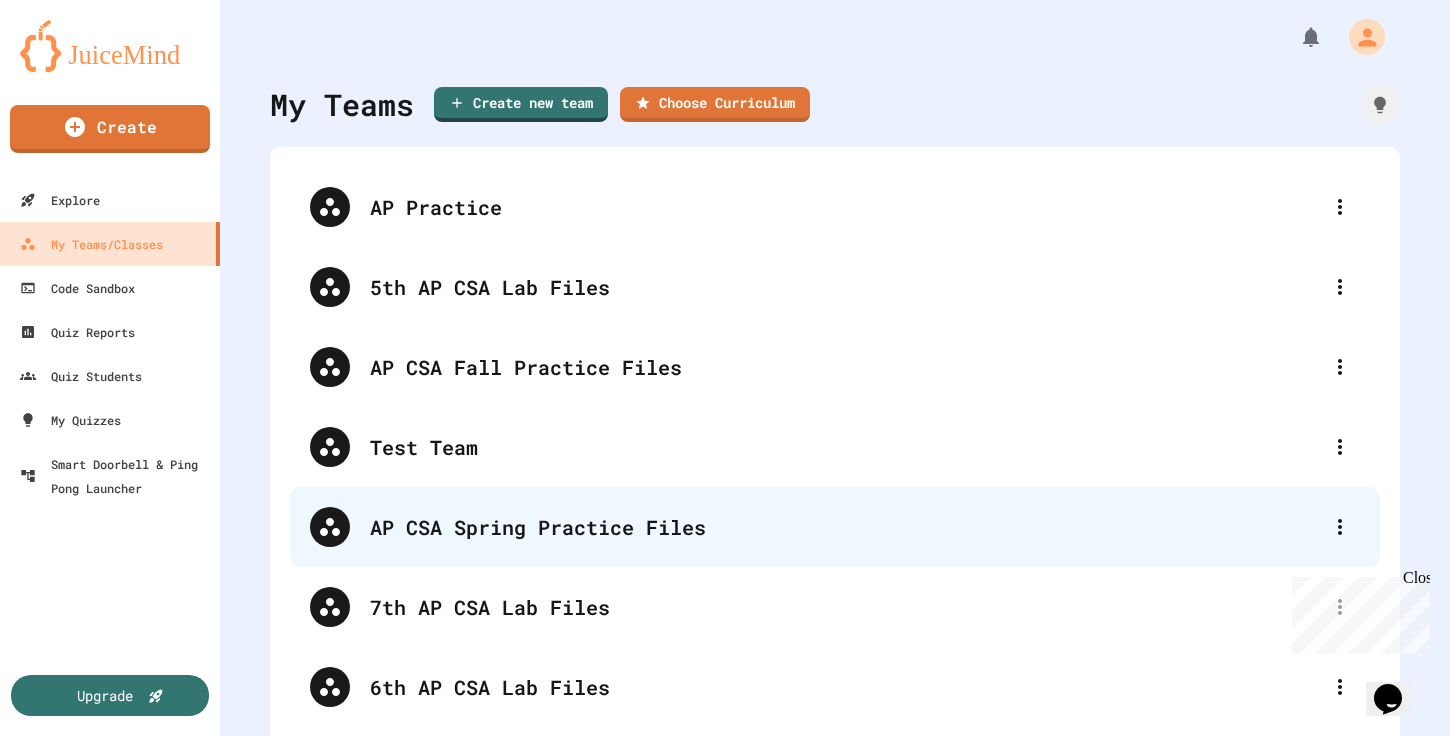 click on "AP CSA Spring Practice Files" at bounding box center [845, 527] 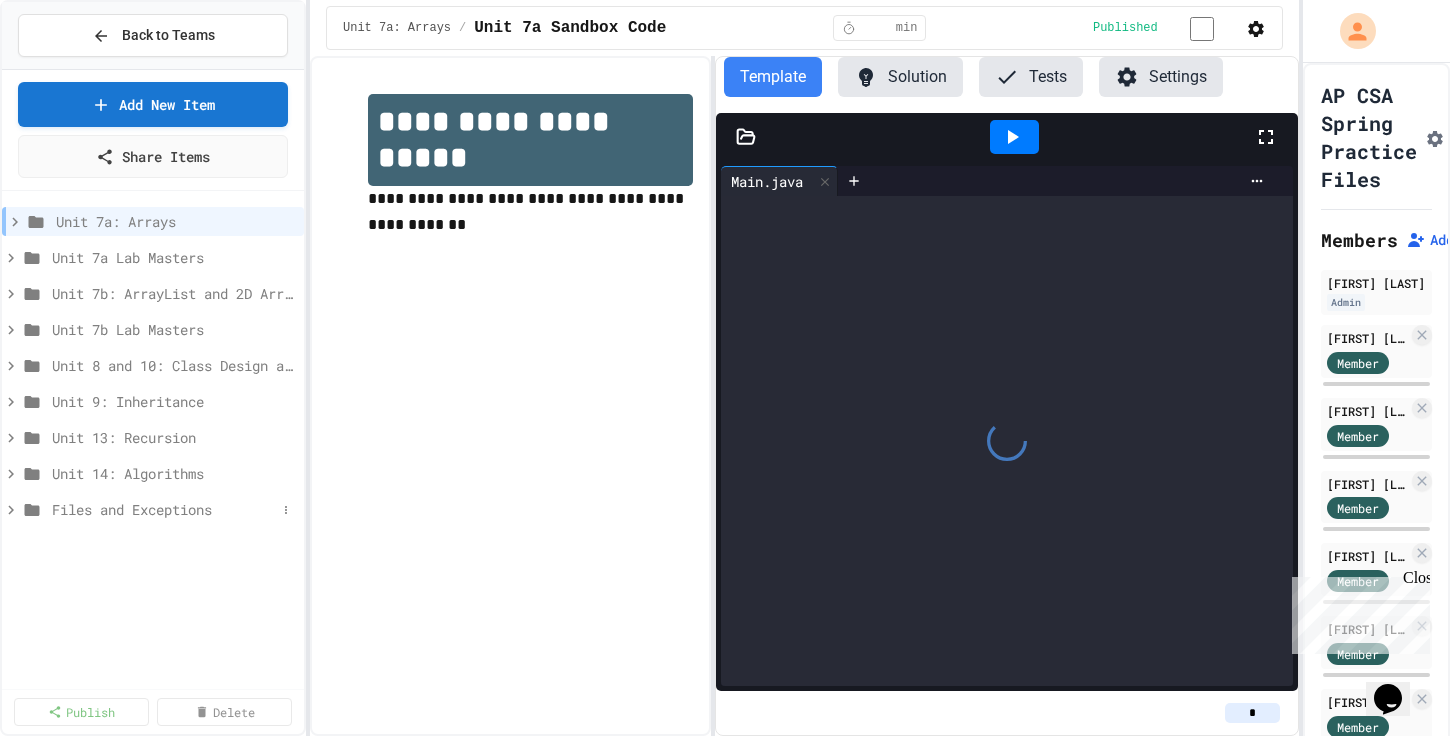 click 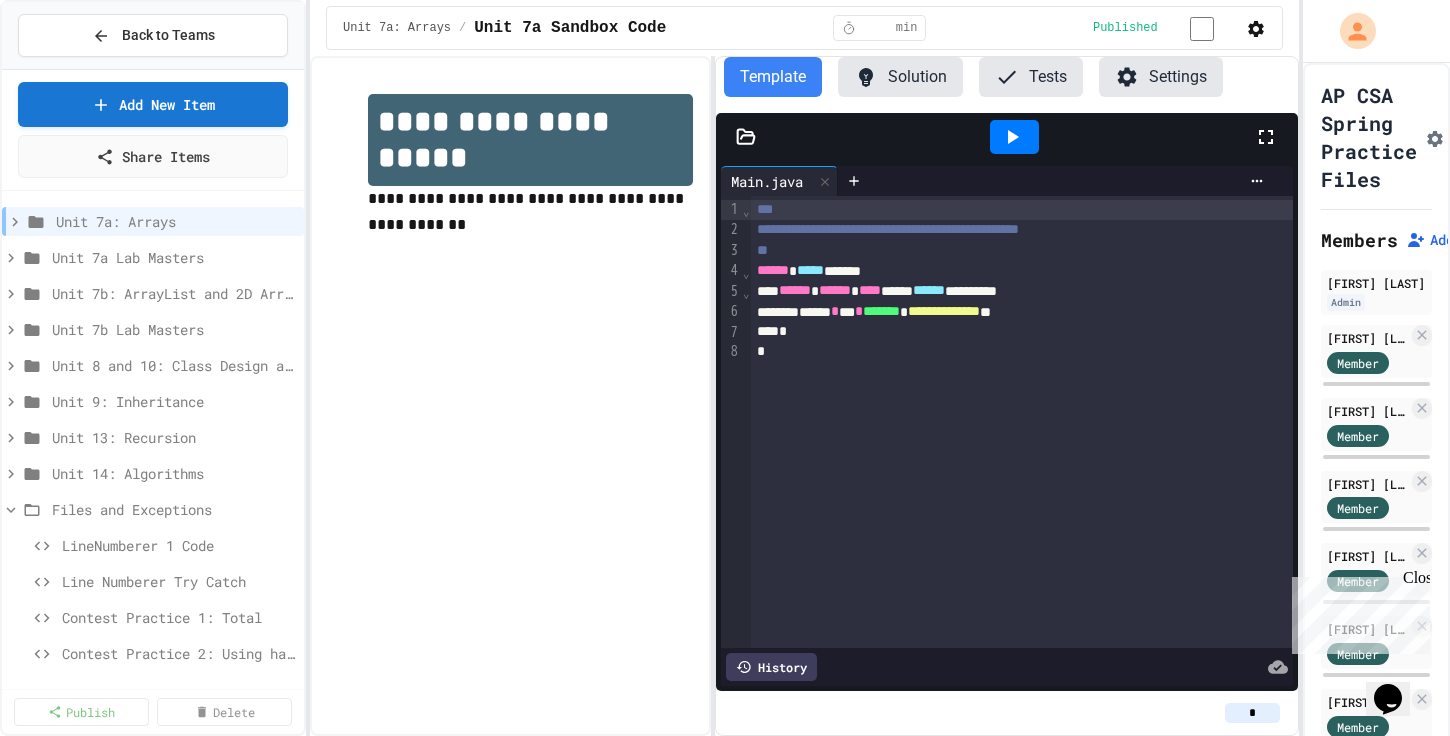 click 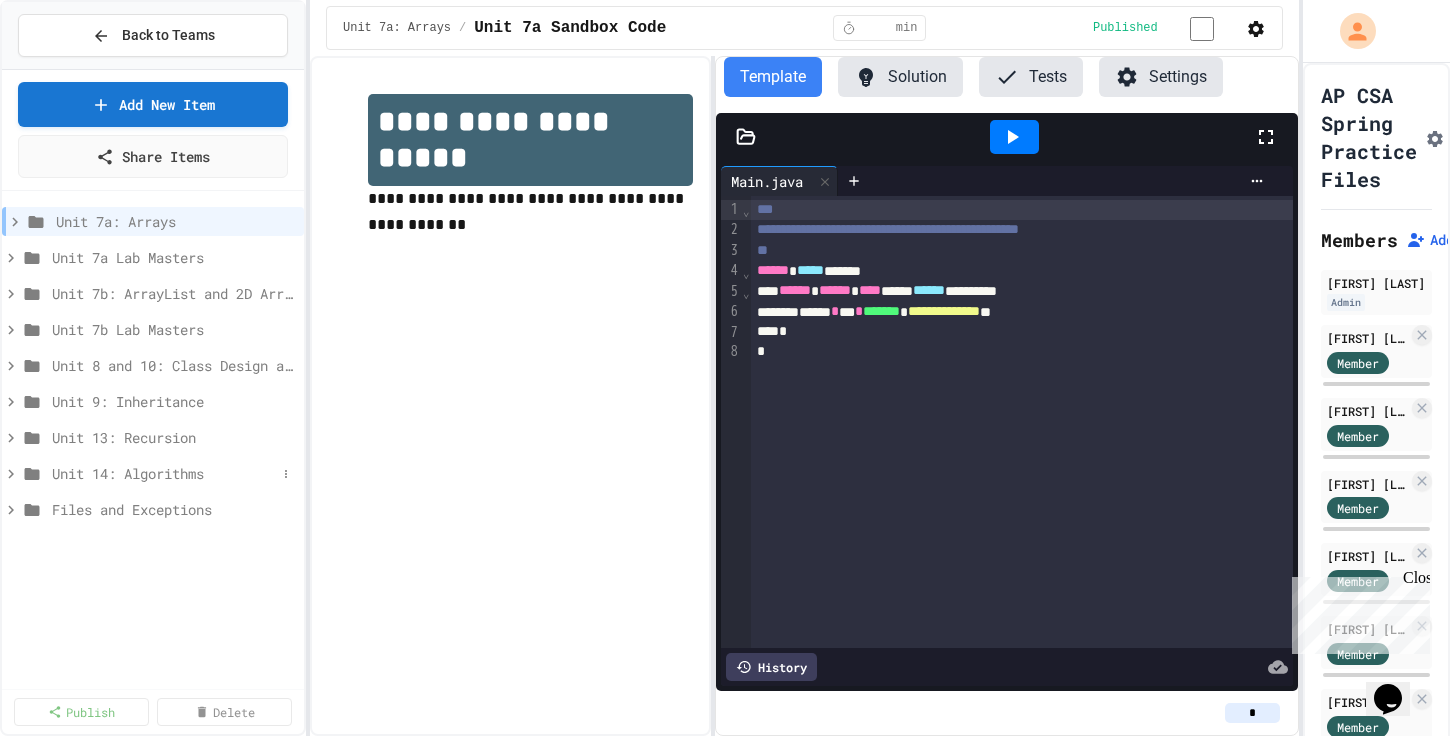 click 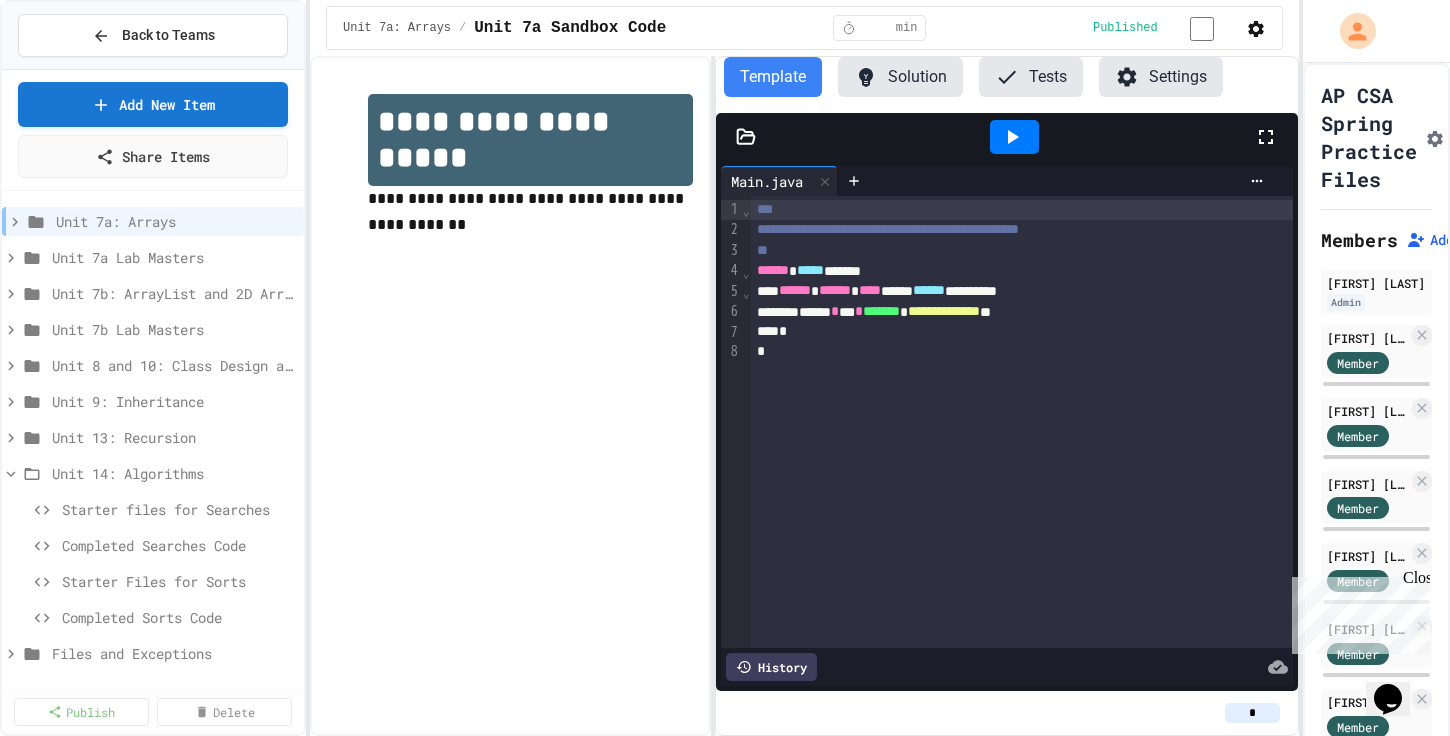click 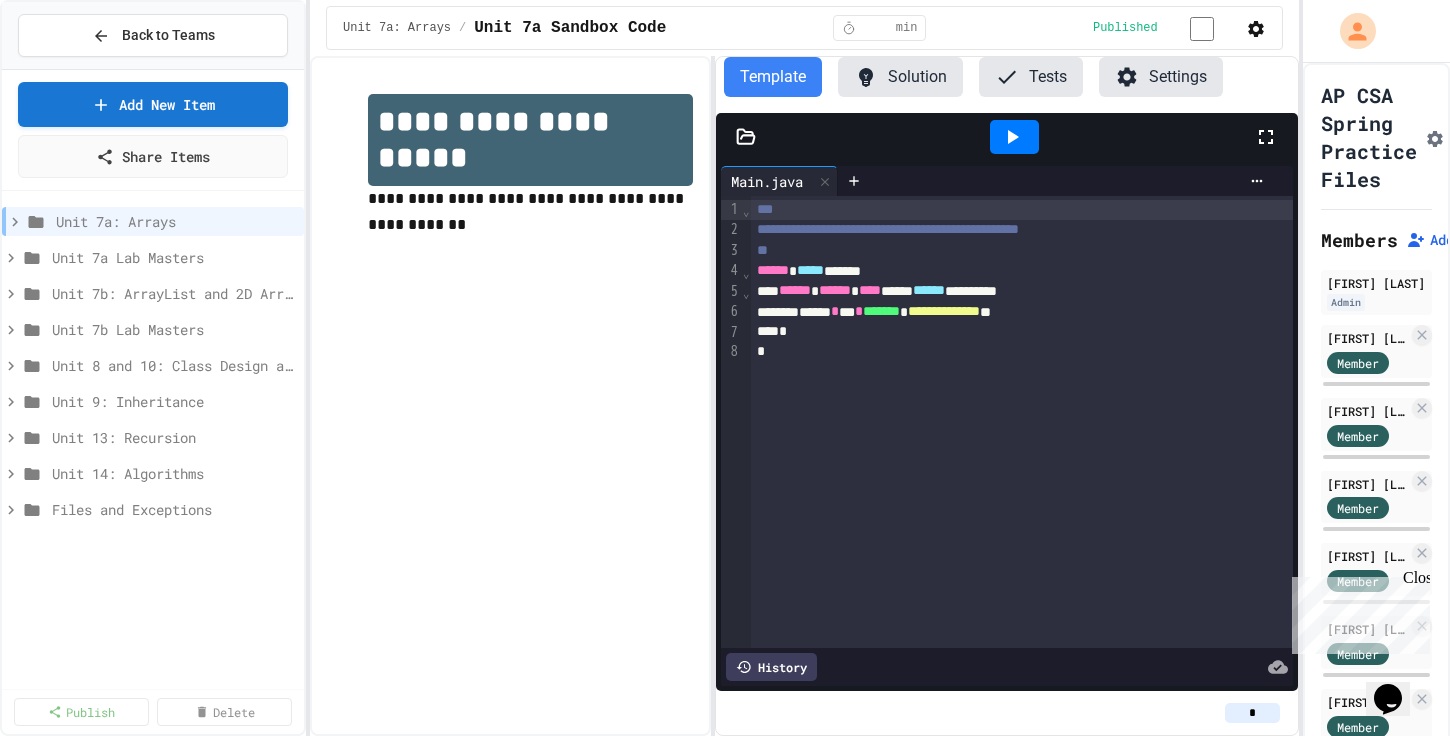 click 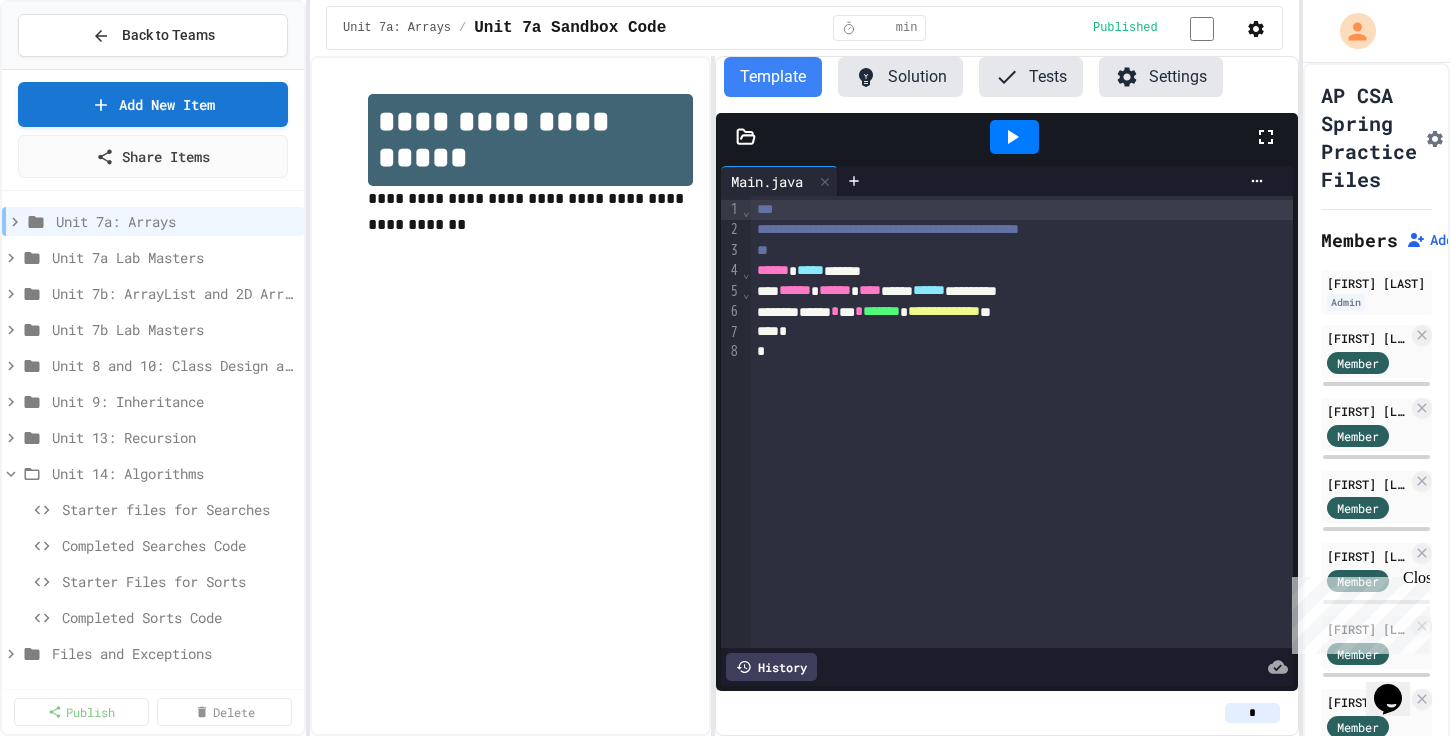 click 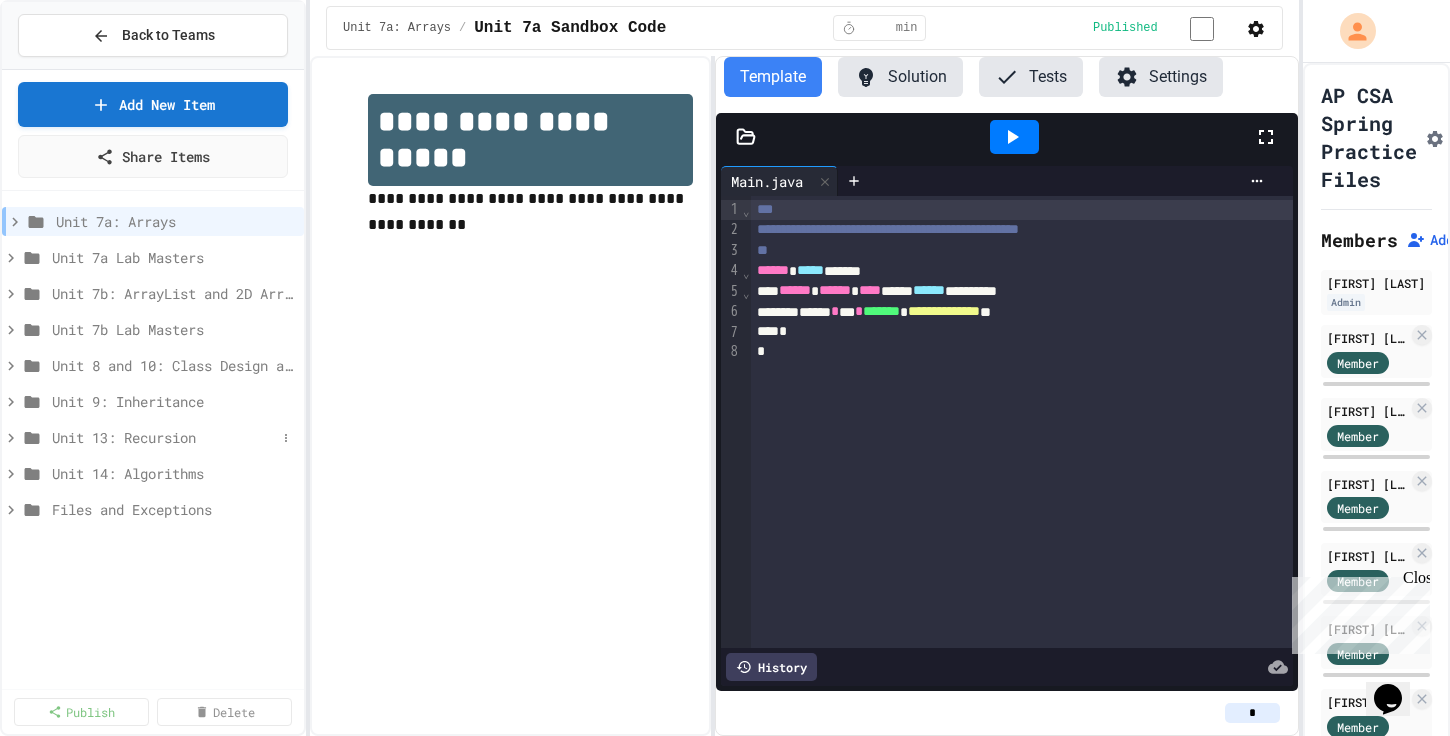 click 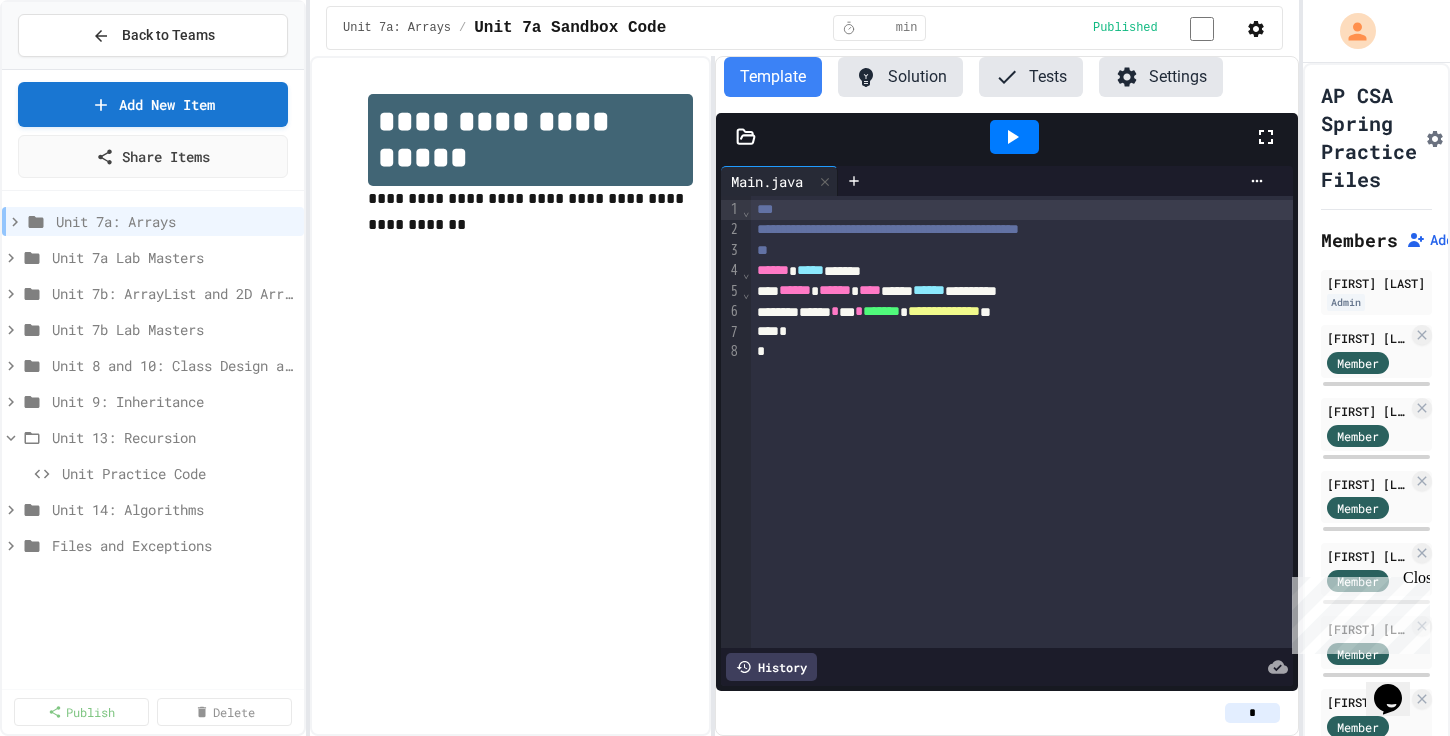 click 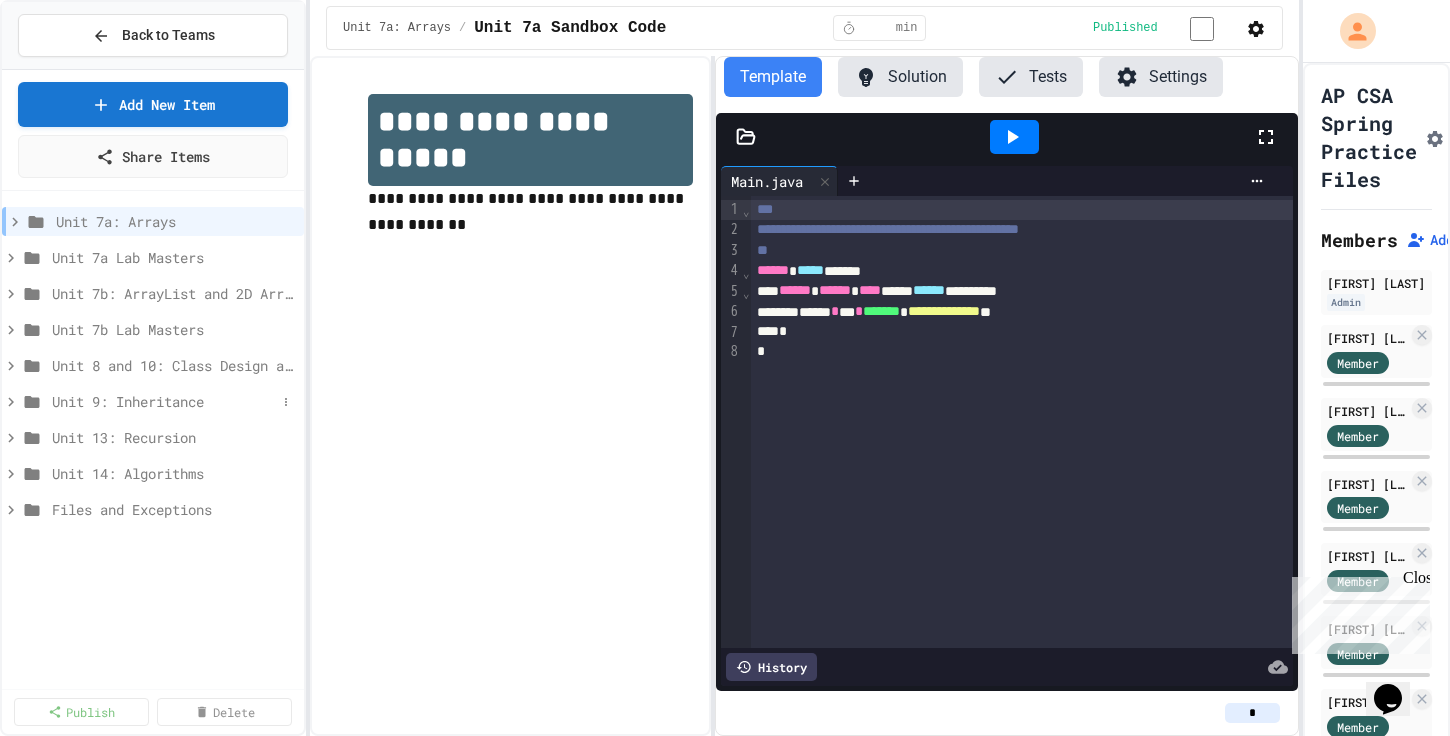 click 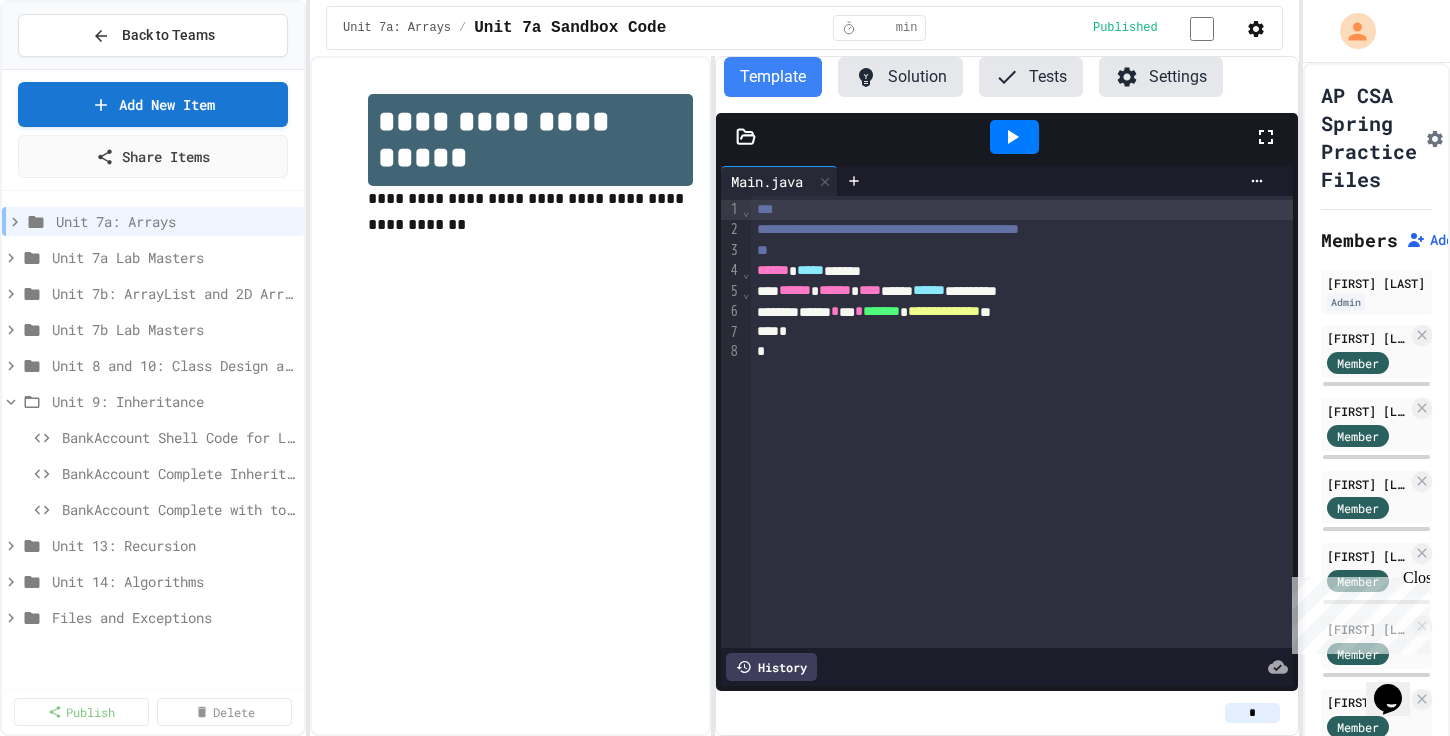 click 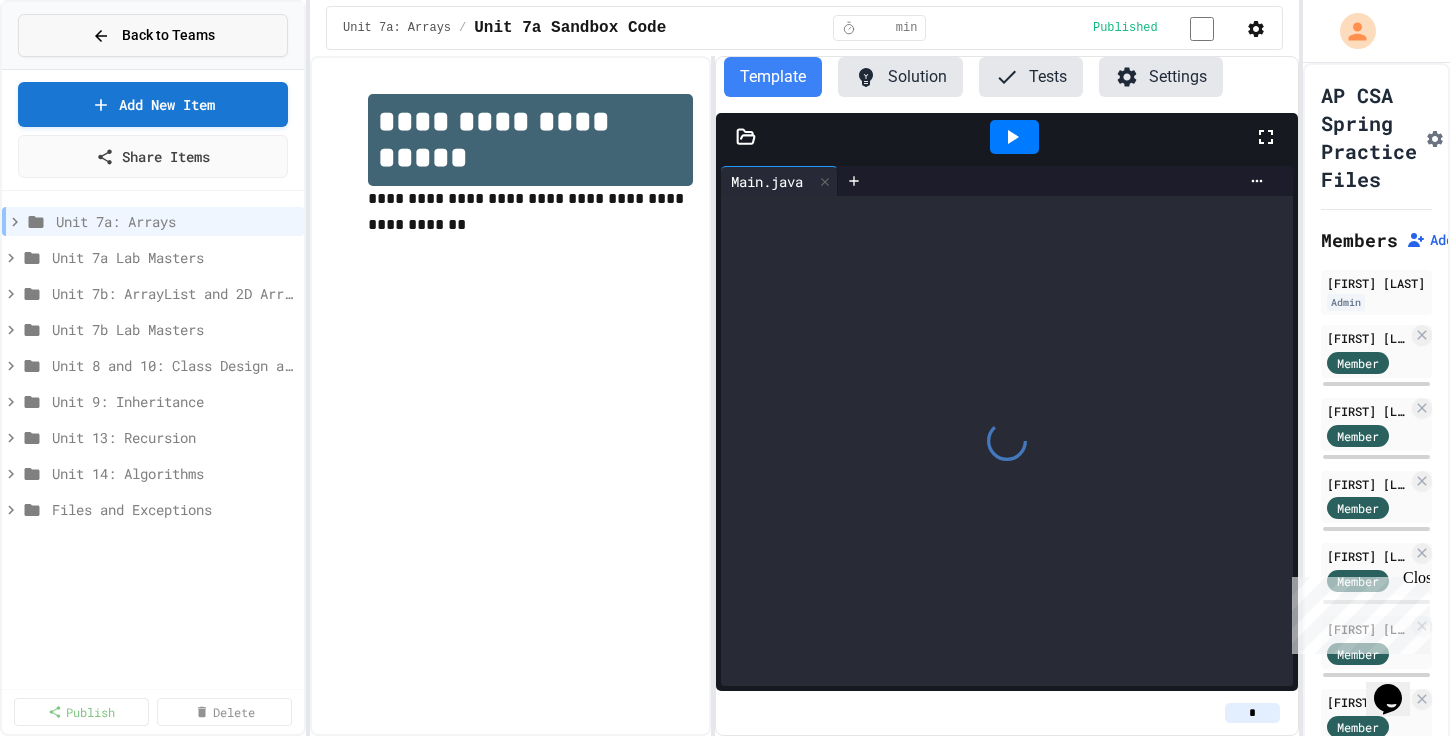 click on "Back to Teams" at bounding box center [153, 35] 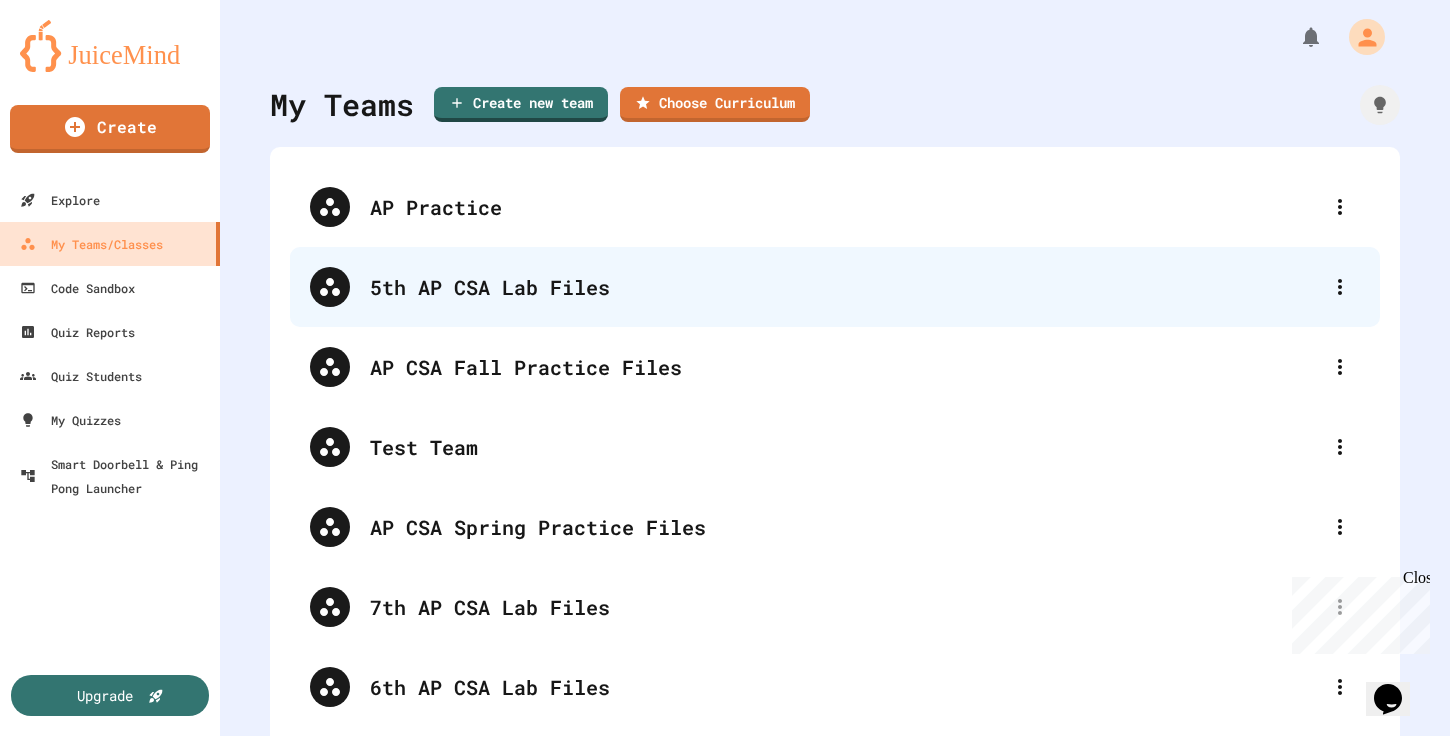 click on "5th AP CSA Lab Files" at bounding box center (845, 287) 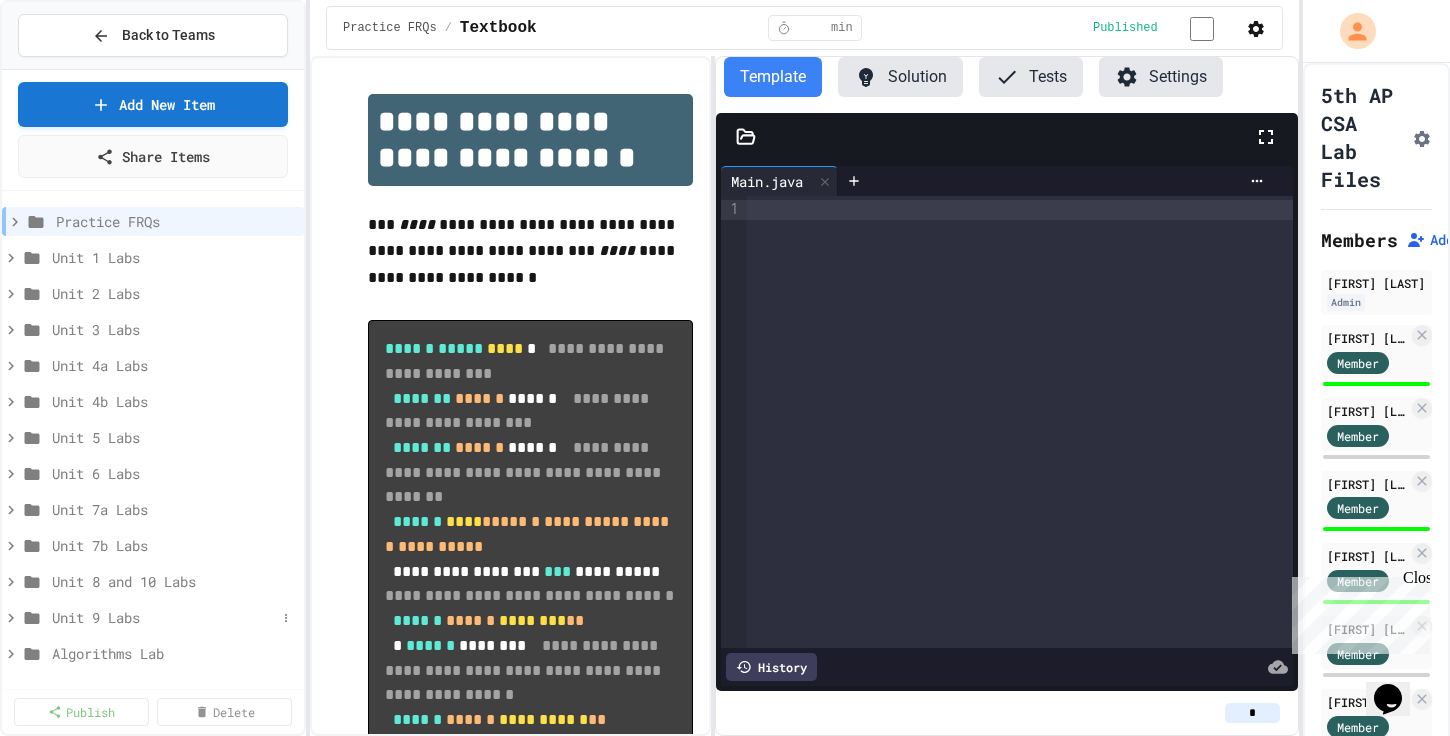 click 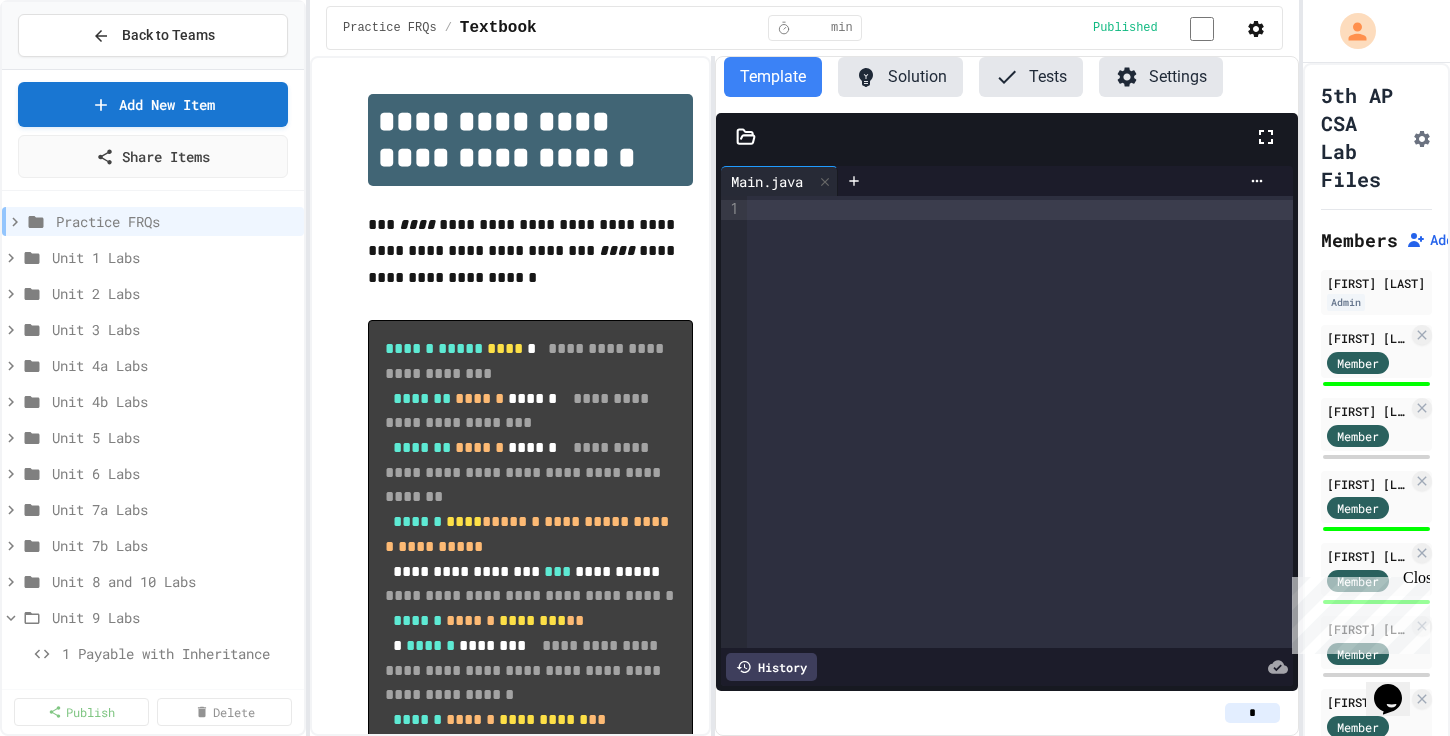 click 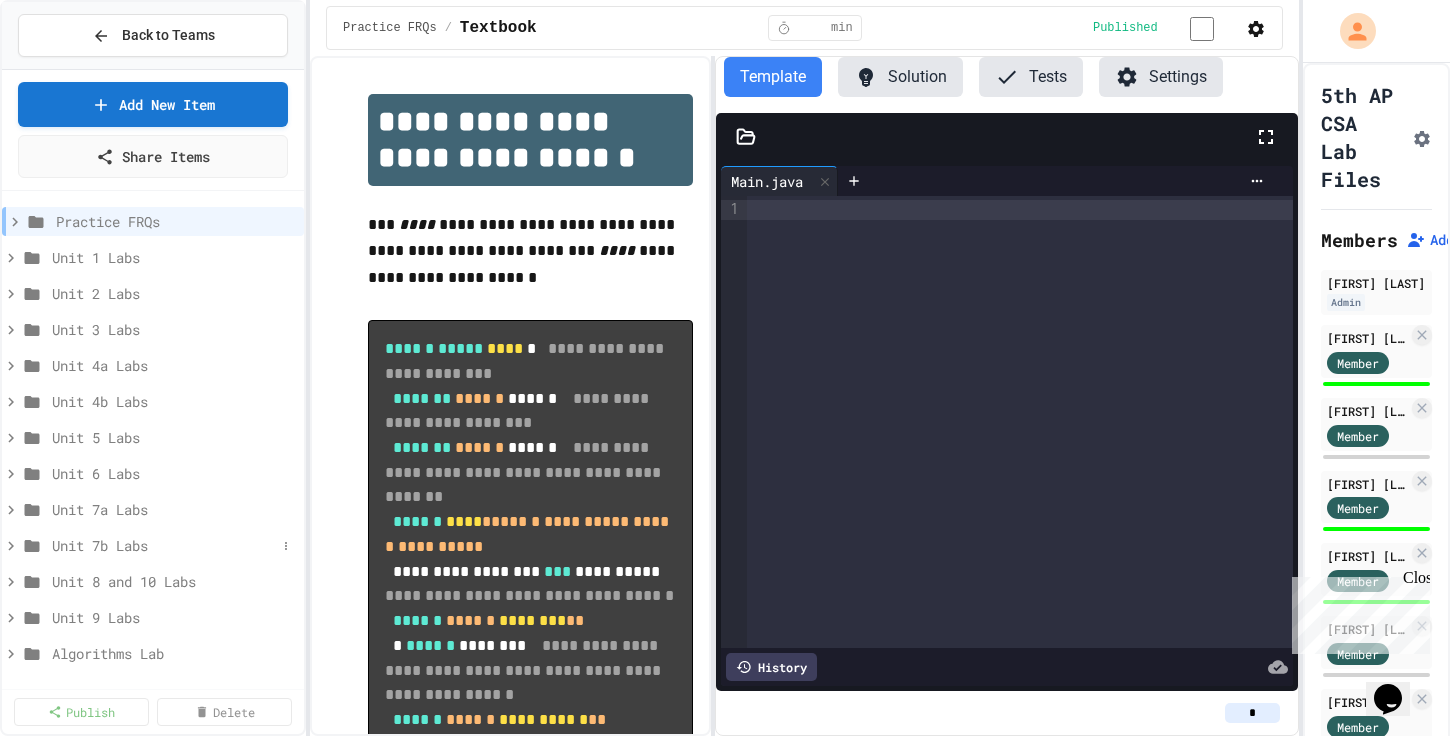 scroll, scrollTop: 2, scrollLeft: 0, axis: vertical 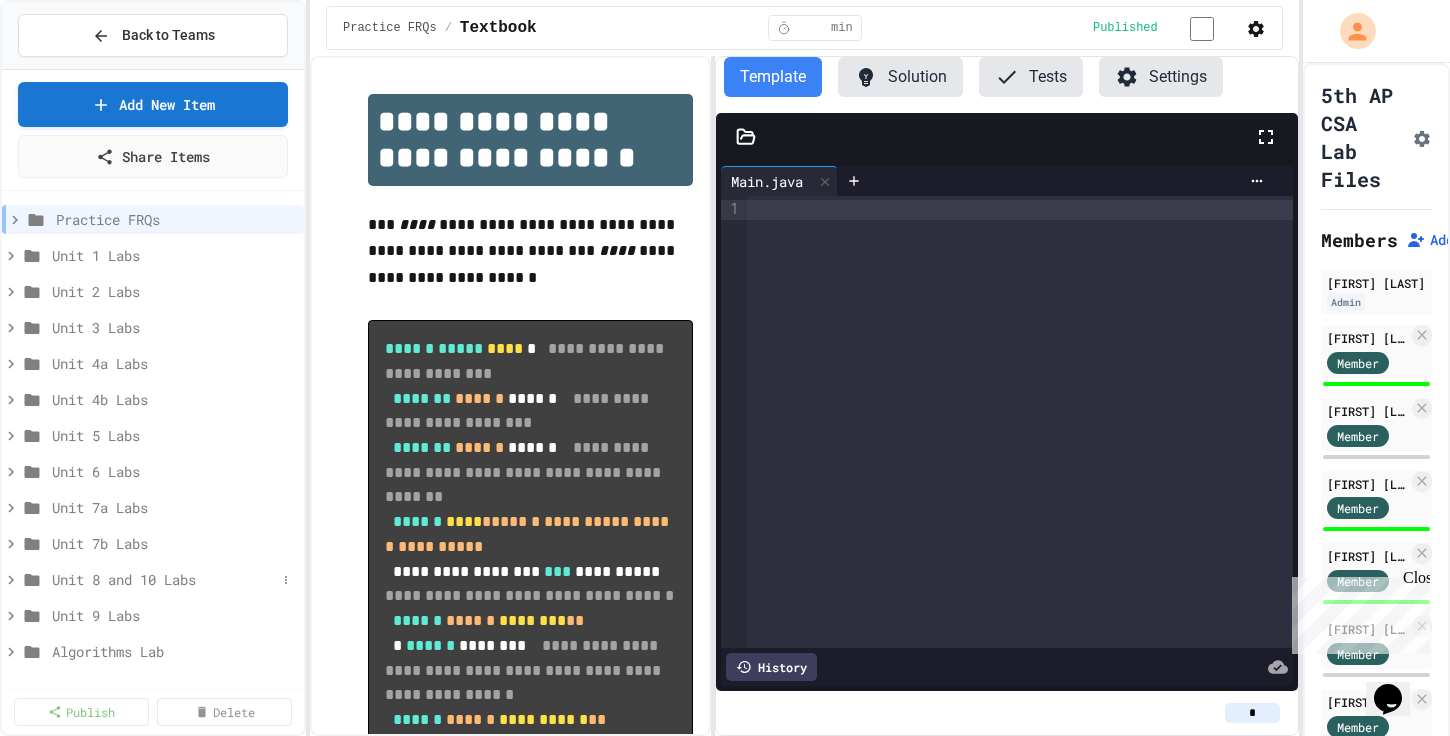 click 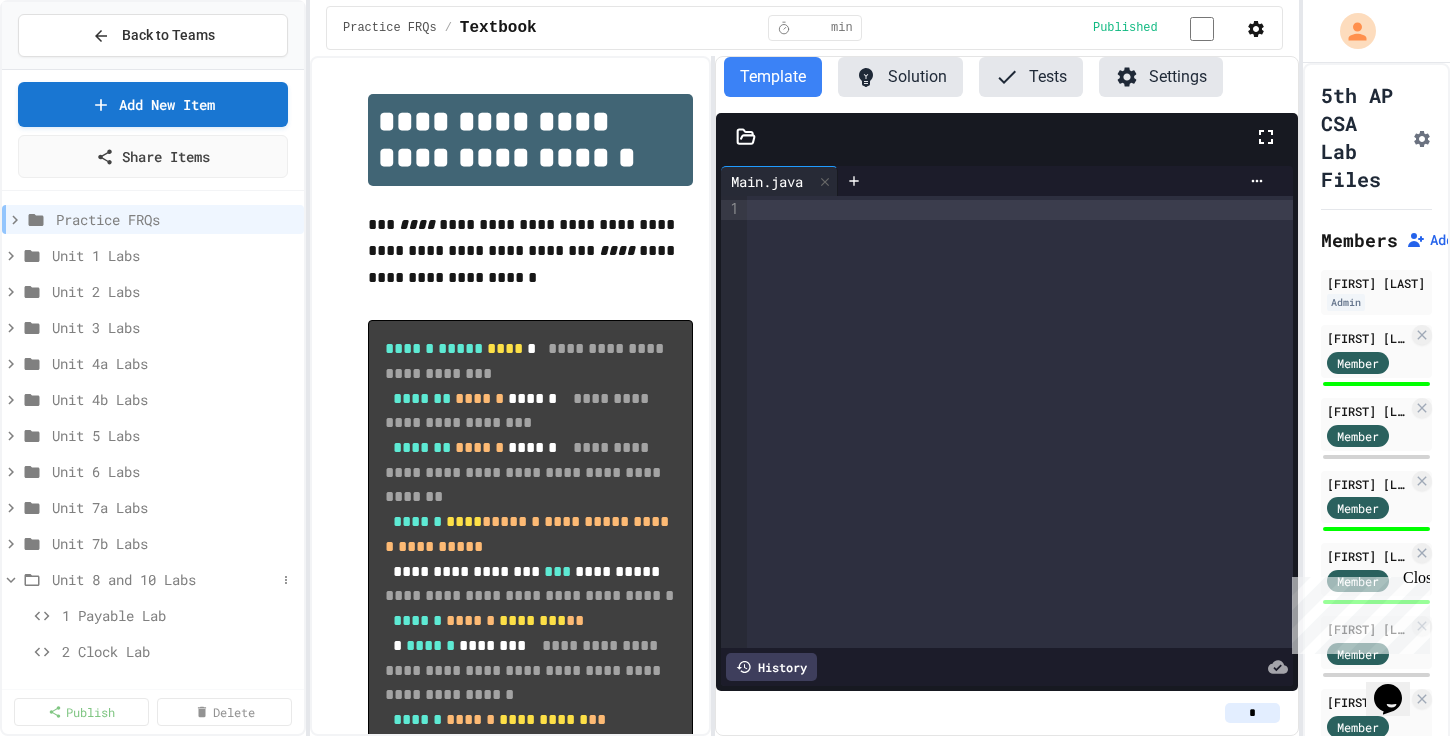 scroll, scrollTop: 74, scrollLeft: 0, axis: vertical 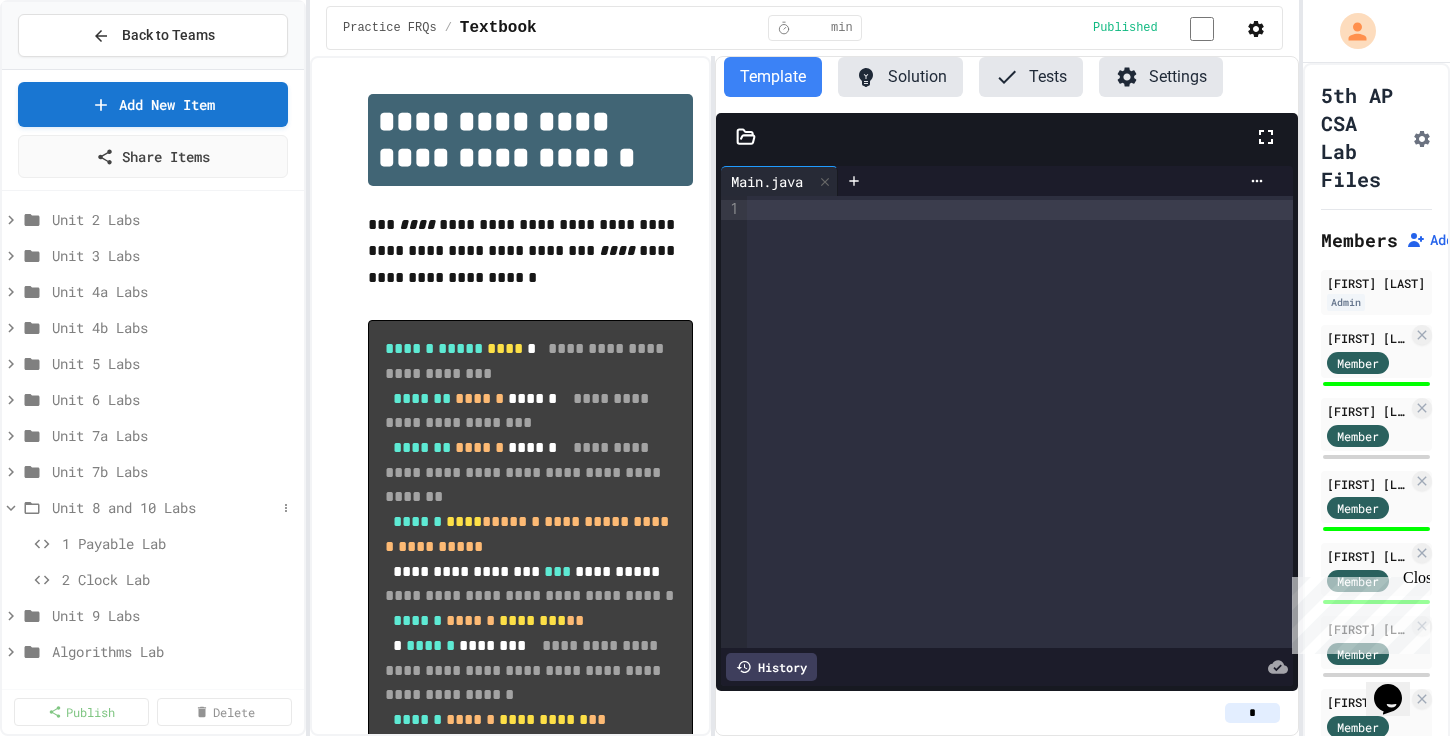 click 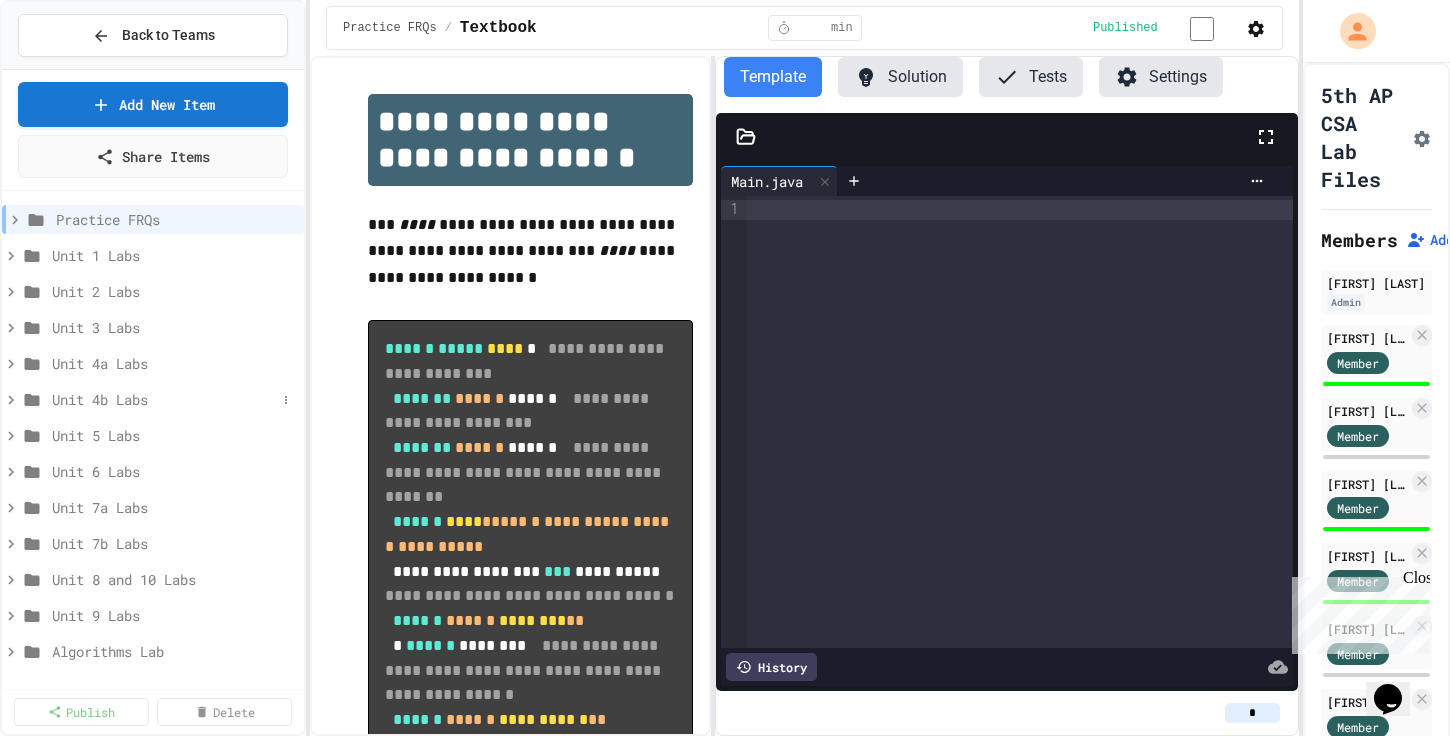 scroll, scrollTop: 0, scrollLeft: 0, axis: both 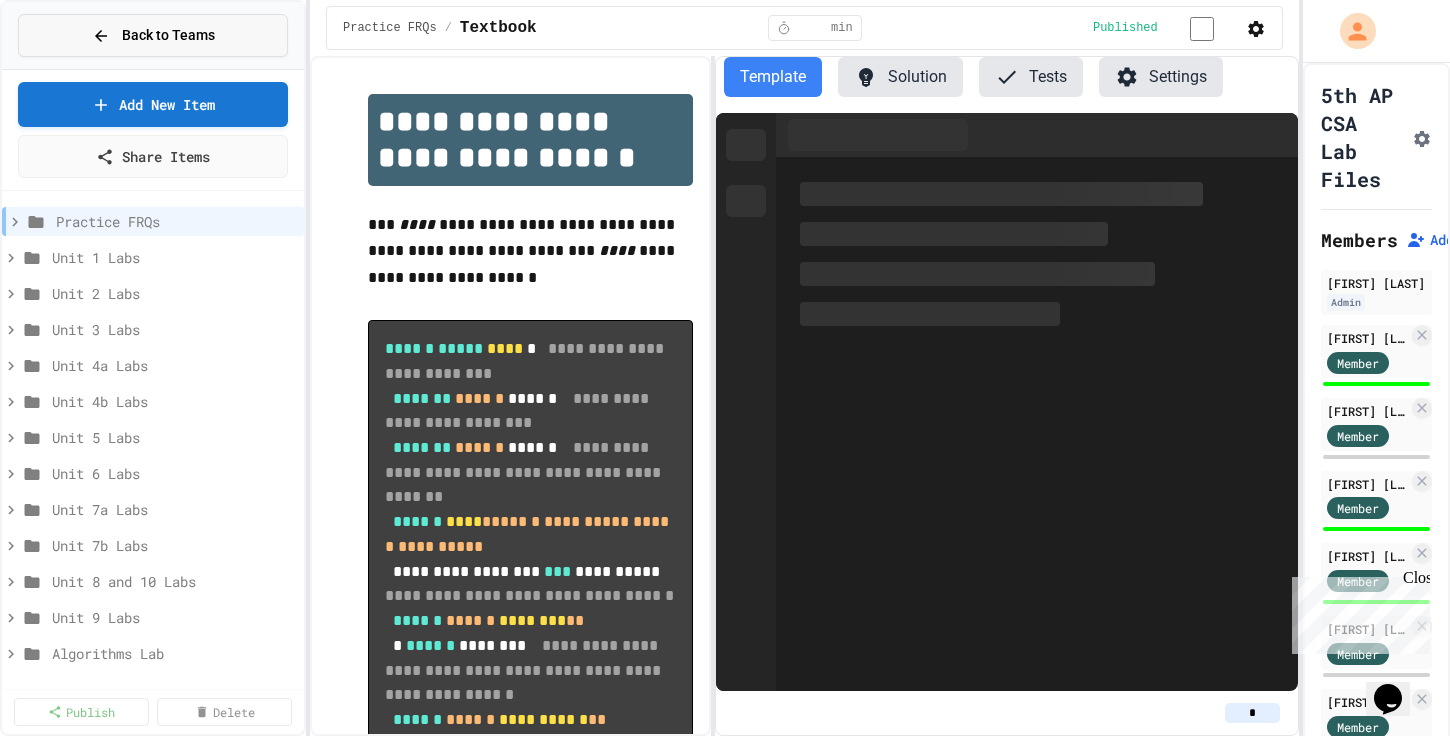 click on "Back to Teams" at bounding box center (168, 35) 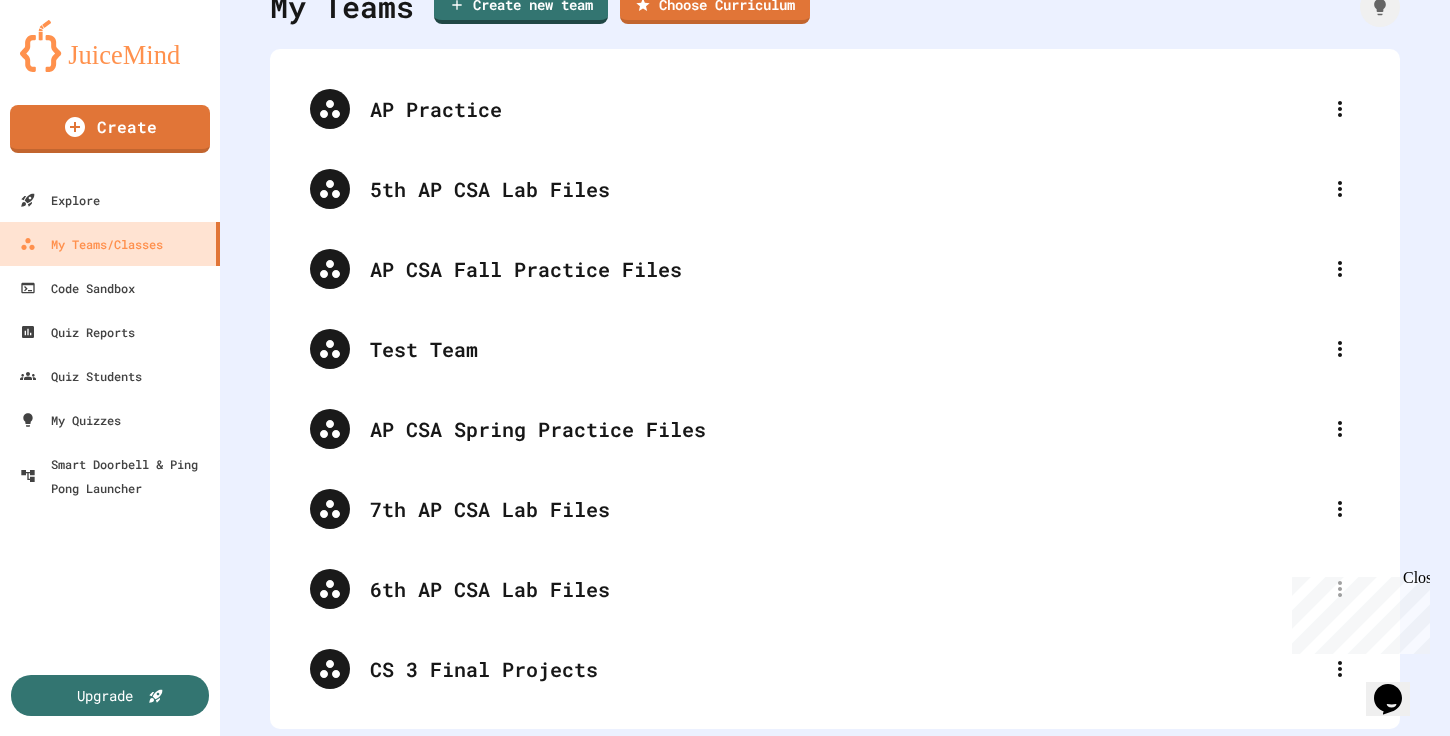 scroll, scrollTop: 95, scrollLeft: 0, axis: vertical 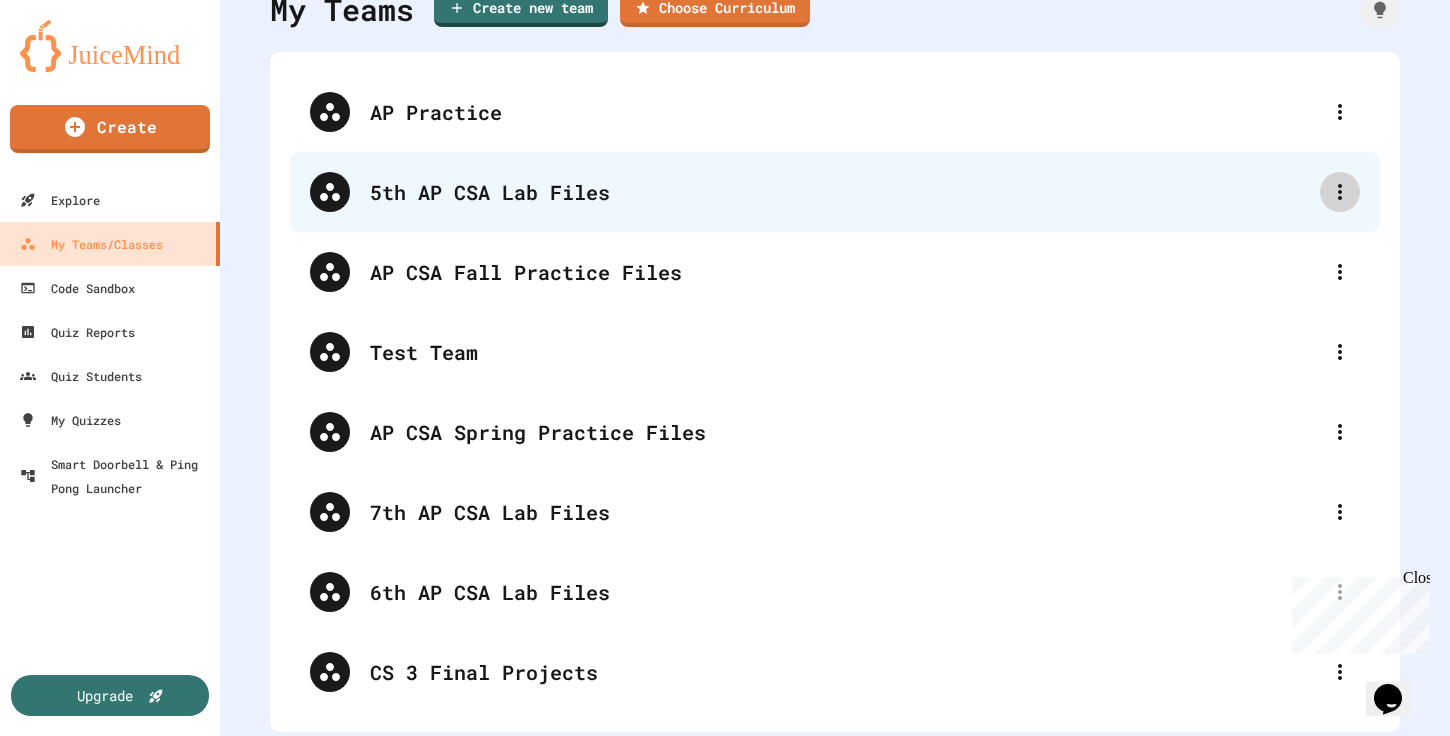 click 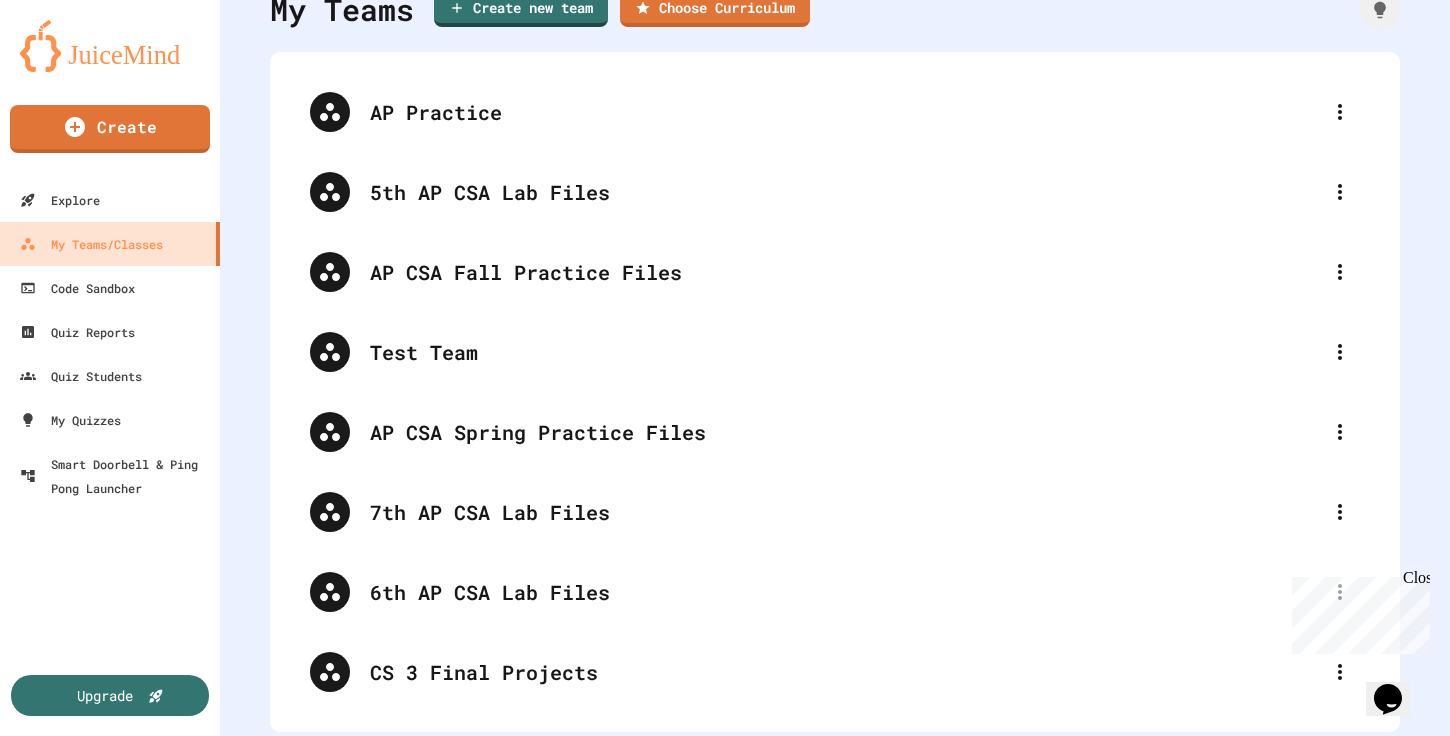 click on "Edit Team" at bounding box center (735, 770) 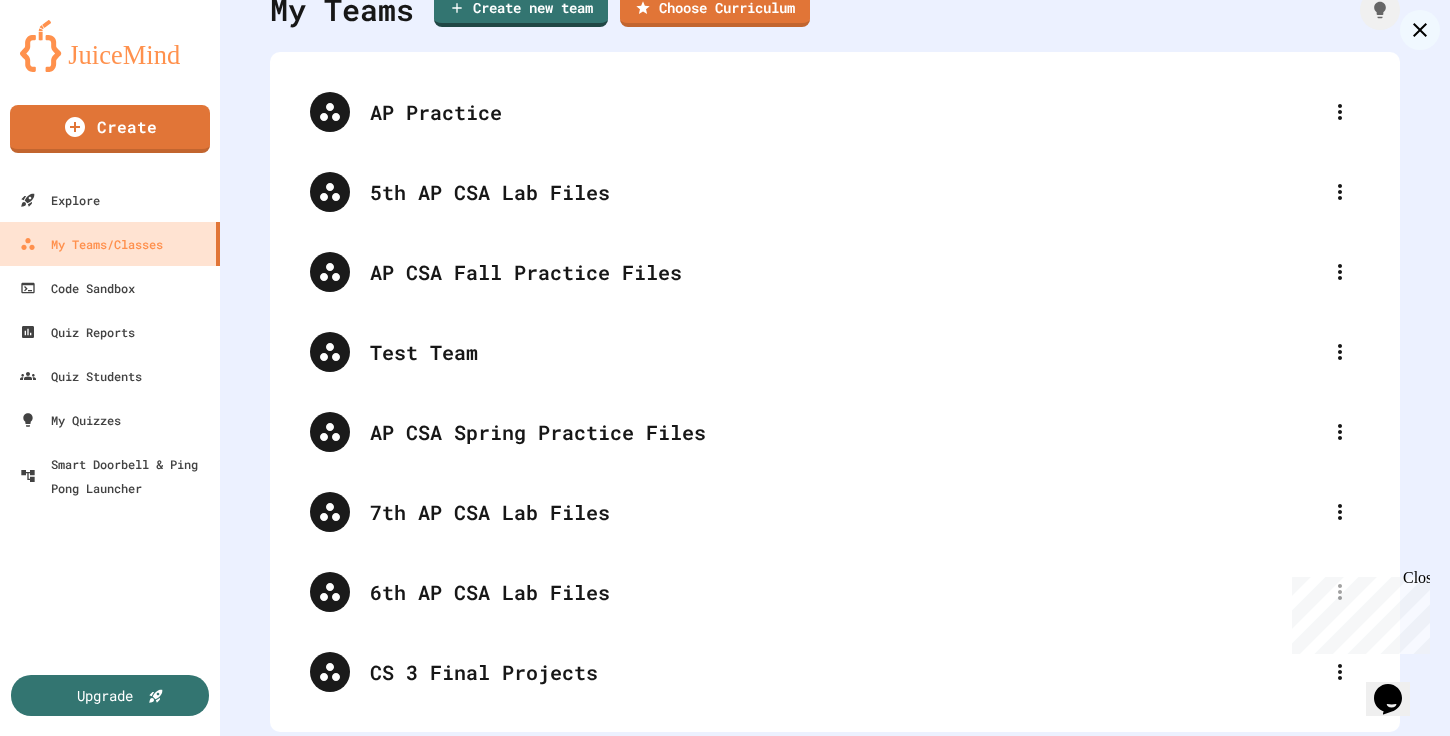 click on "**********" at bounding box center (725, 1223) 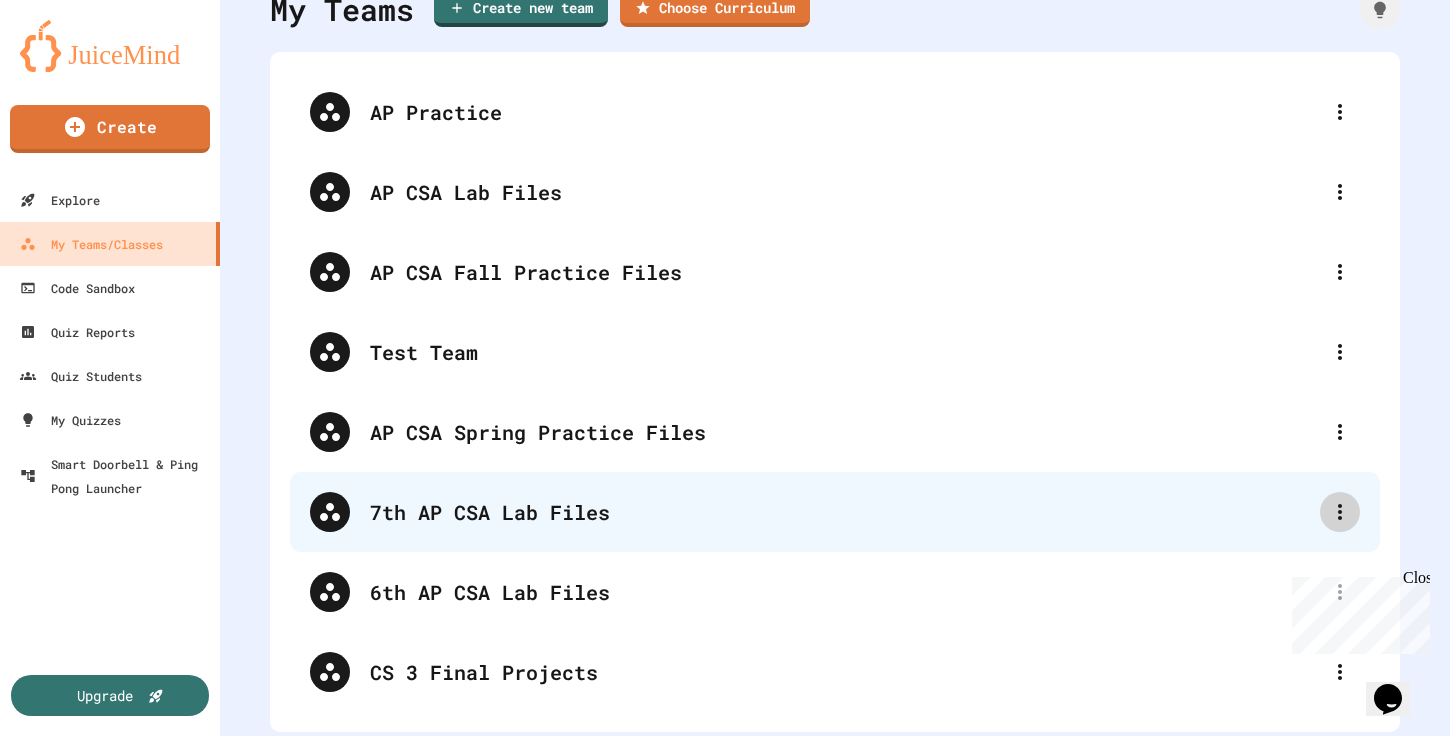 click 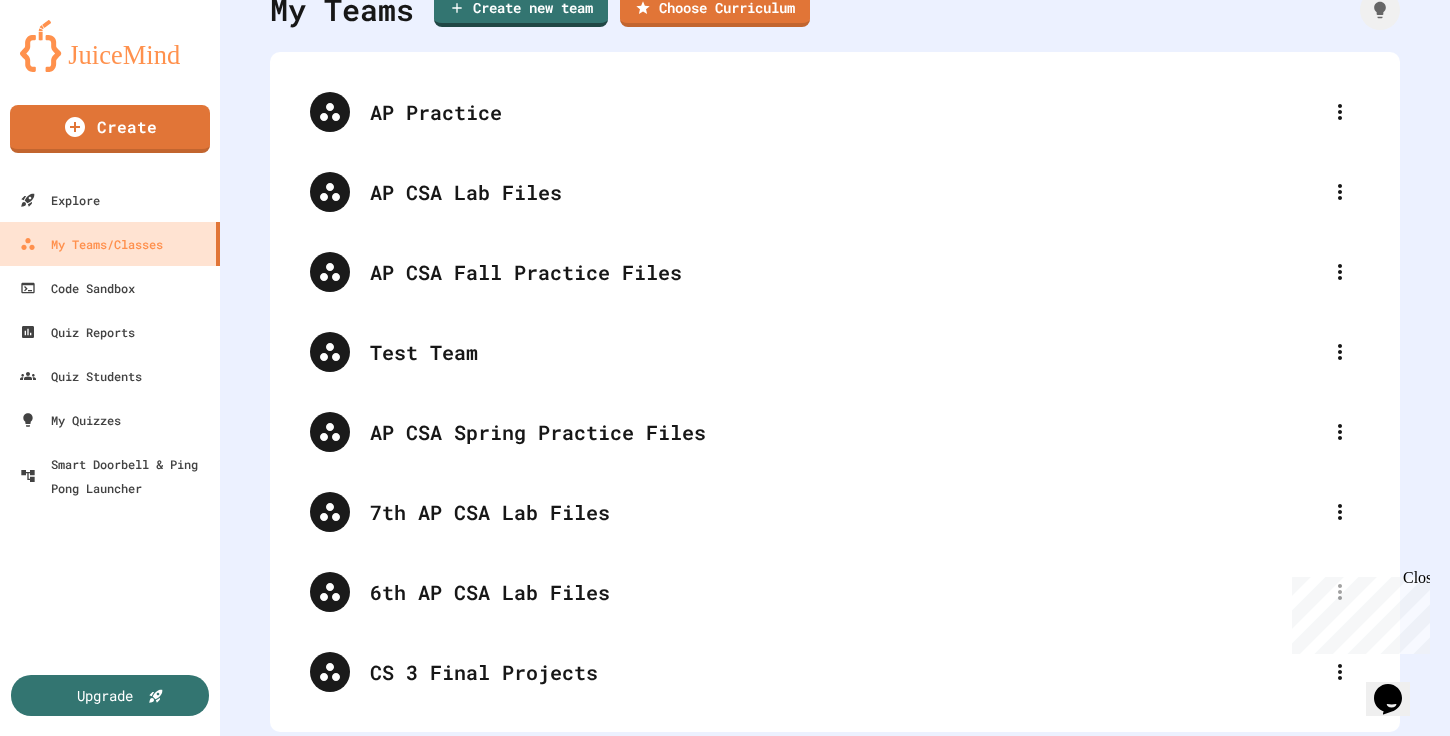 click at bounding box center (725, 738) 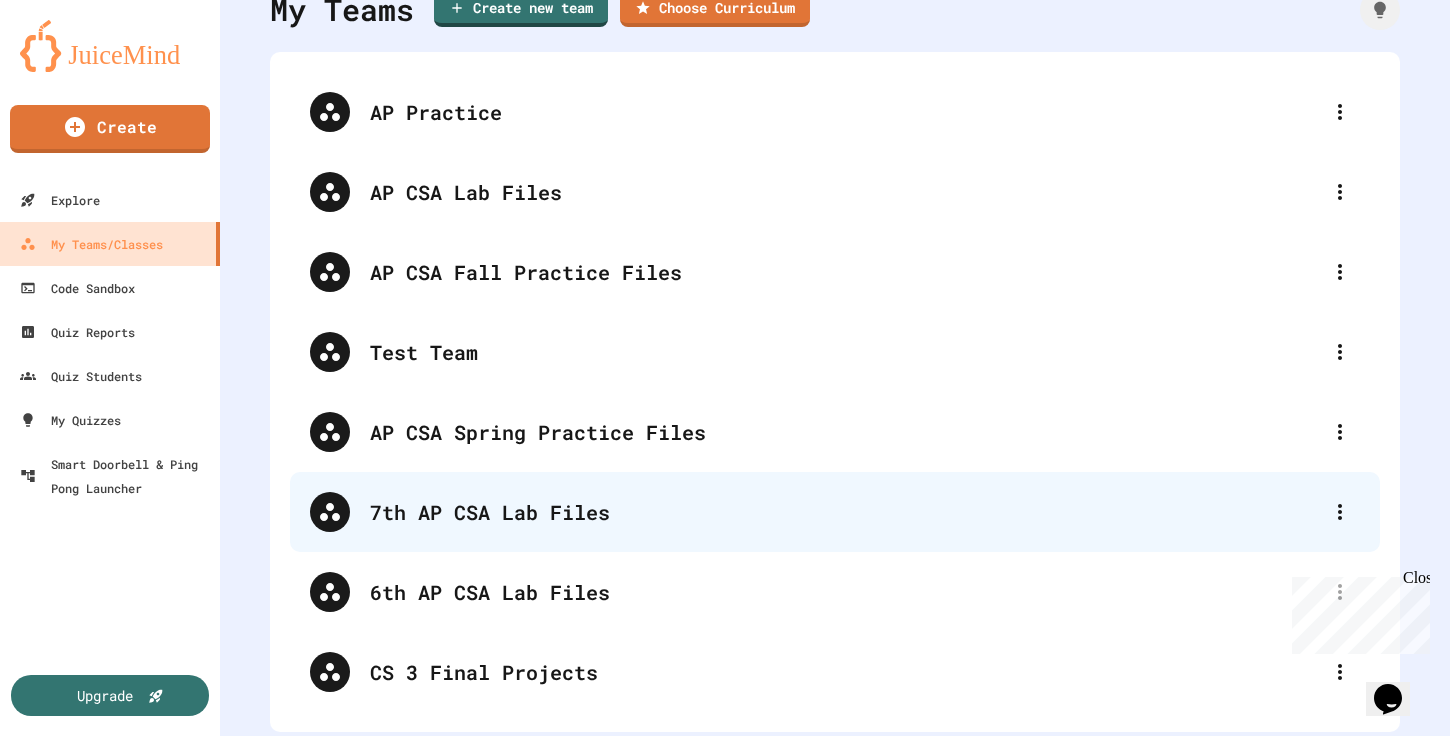 scroll, scrollTop: 167, scrollLeft: 0, axis: vertical 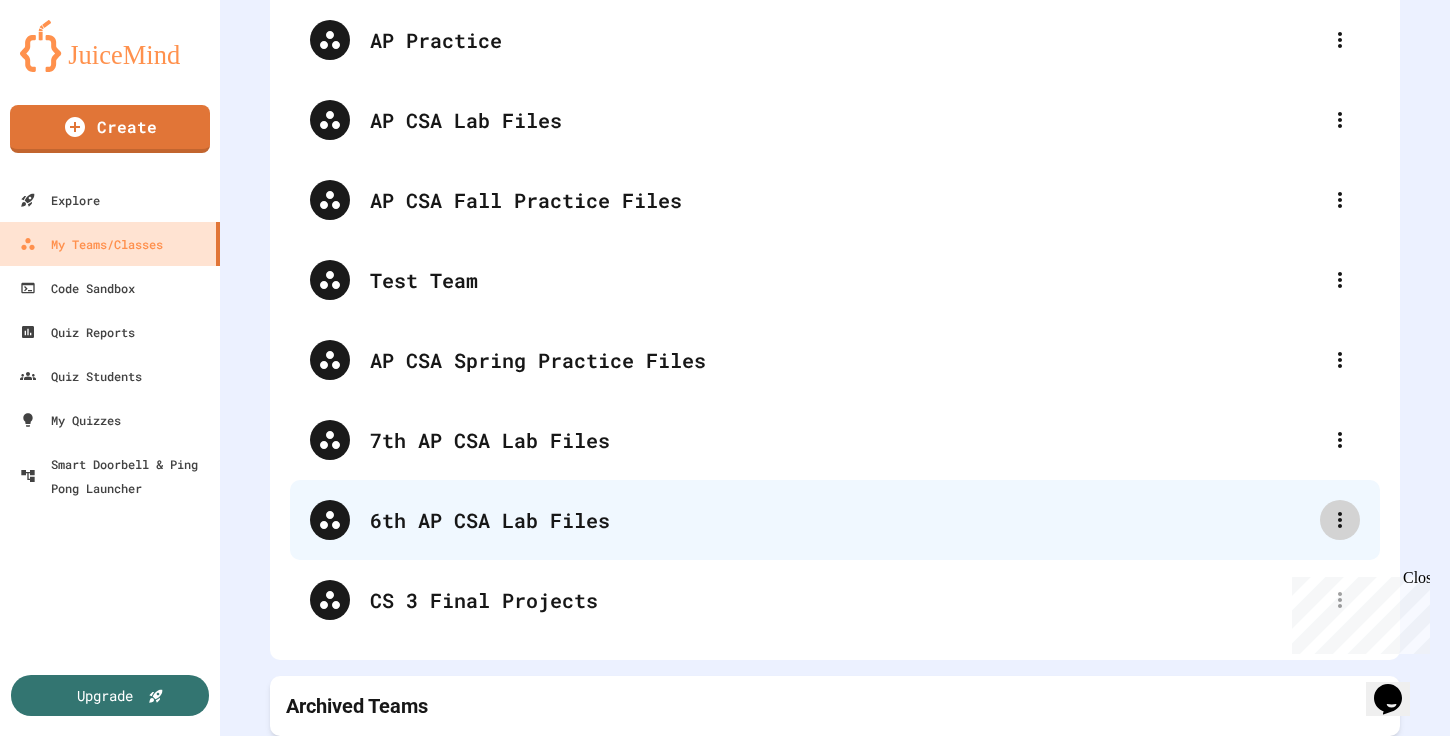 click 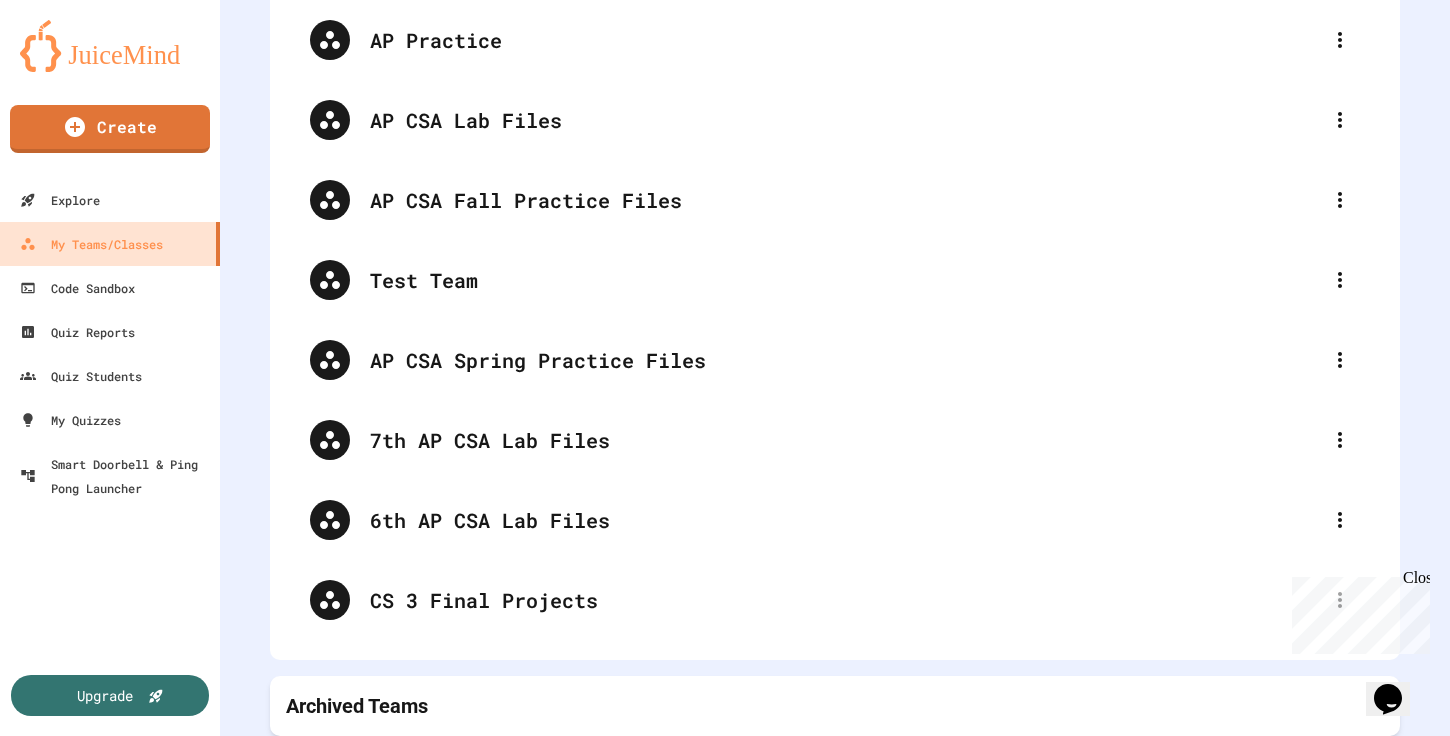 click on "Close" at bounding box center [1415, 581] 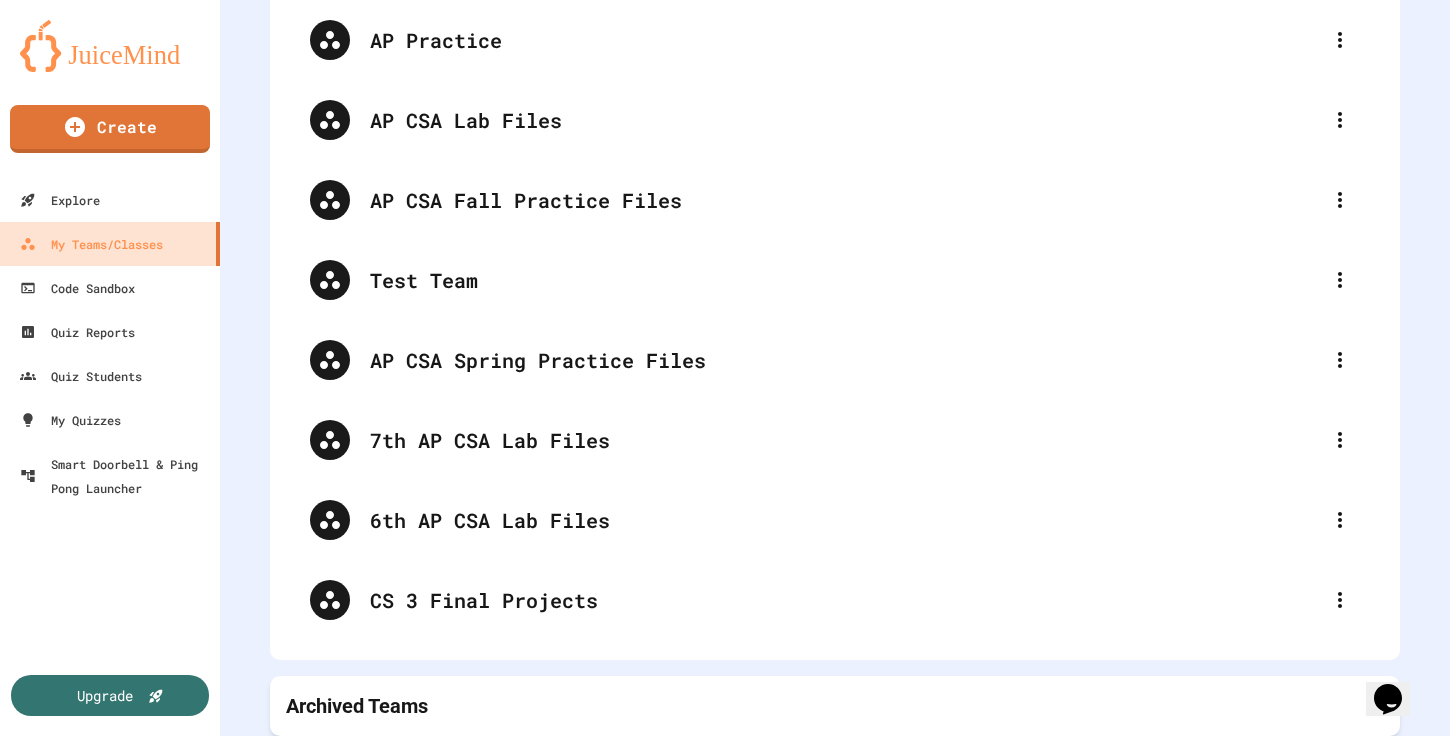 click at bounding box center (725, 738) 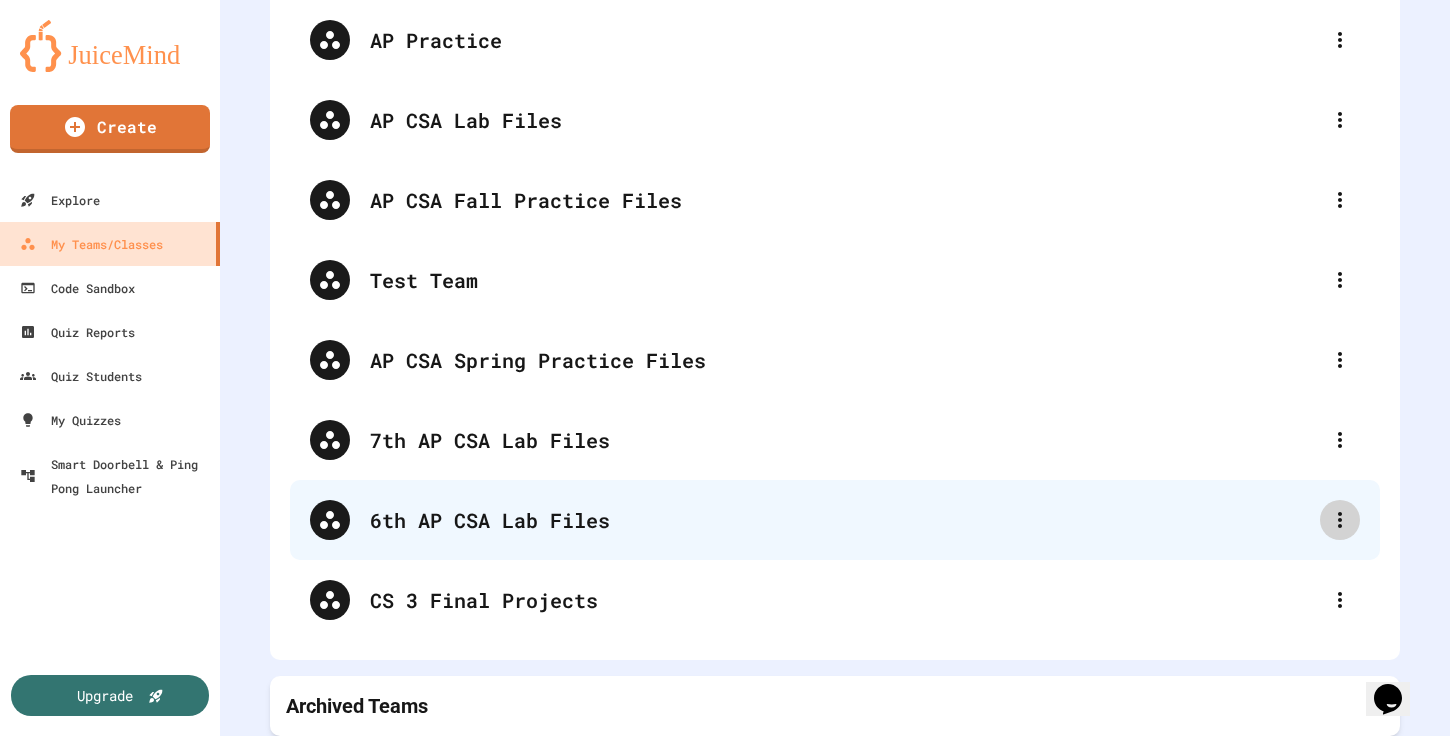 click 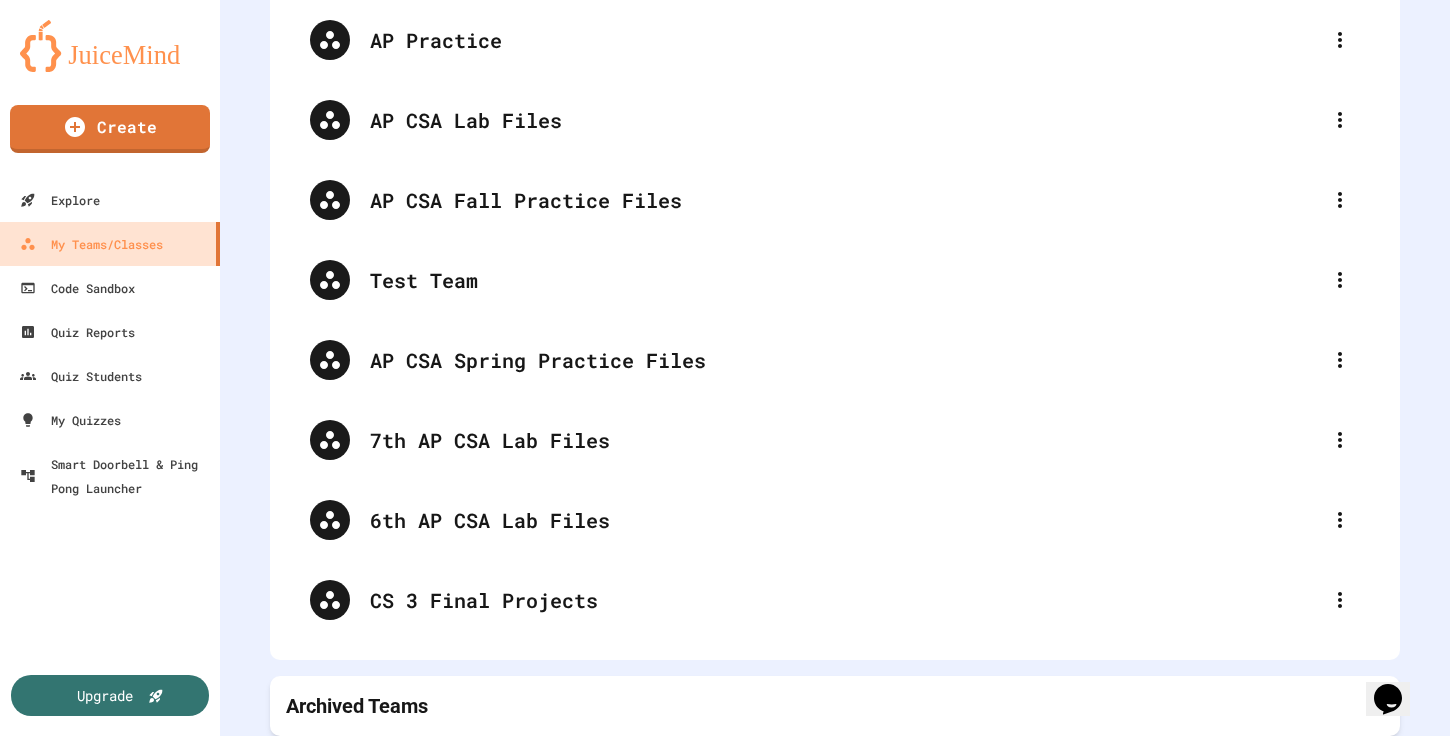 click at bounding box center (735, 886) 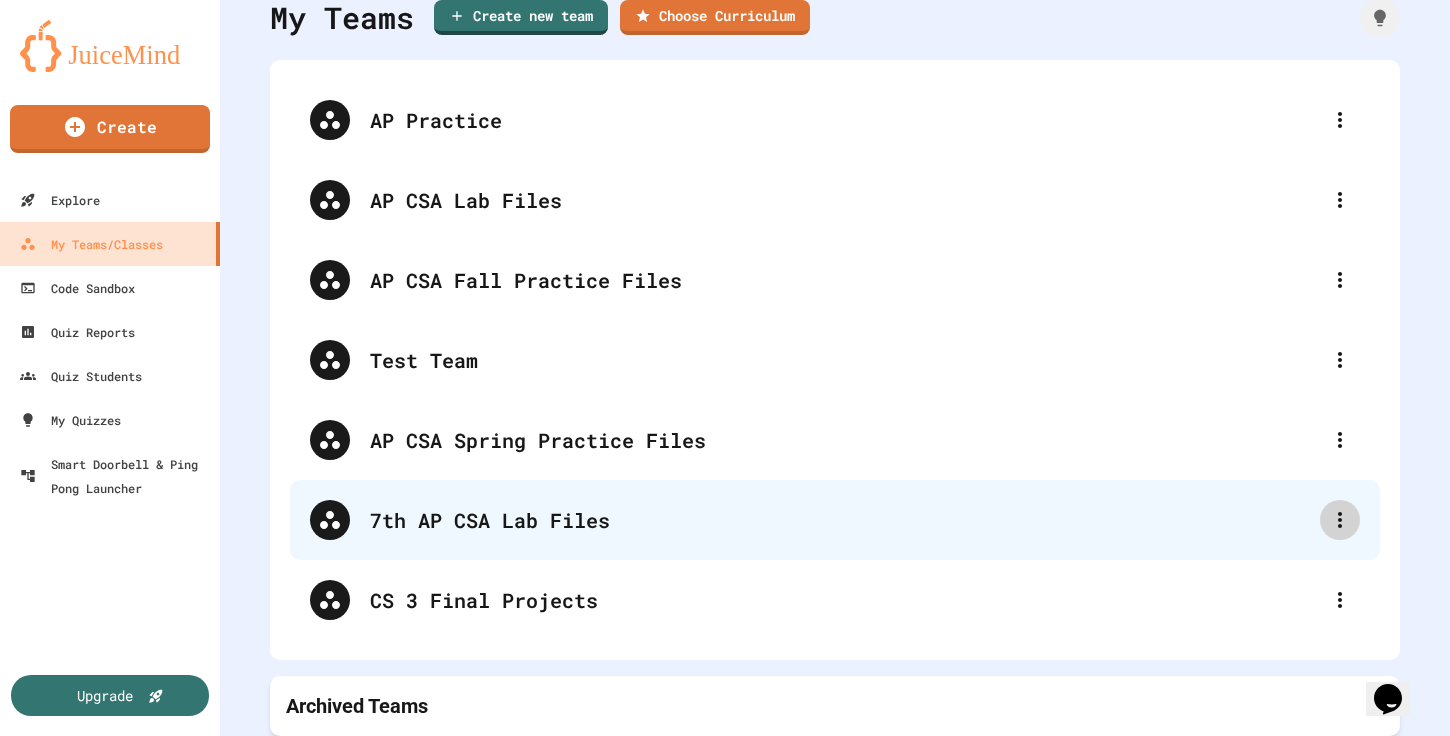 click 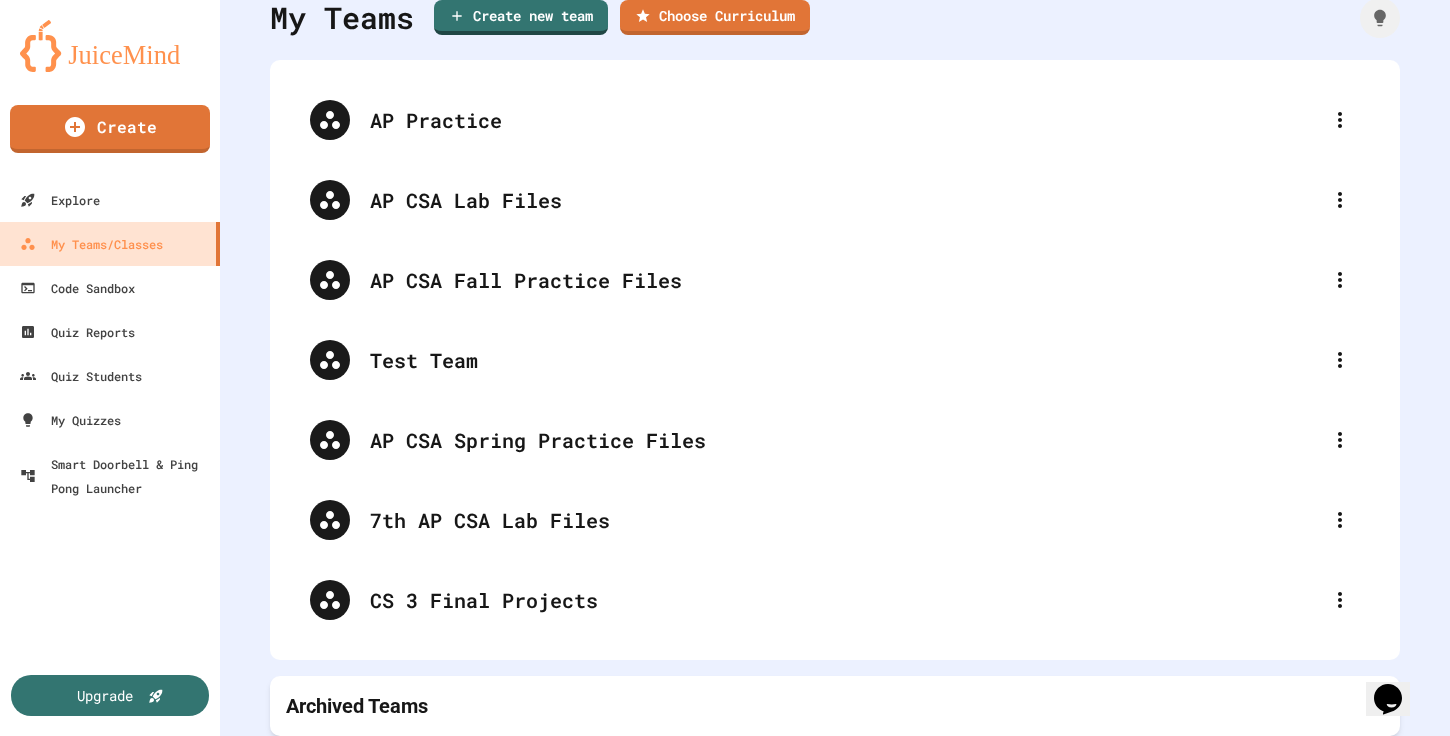 click on "Archive Team" at bounding box center (735, 902) 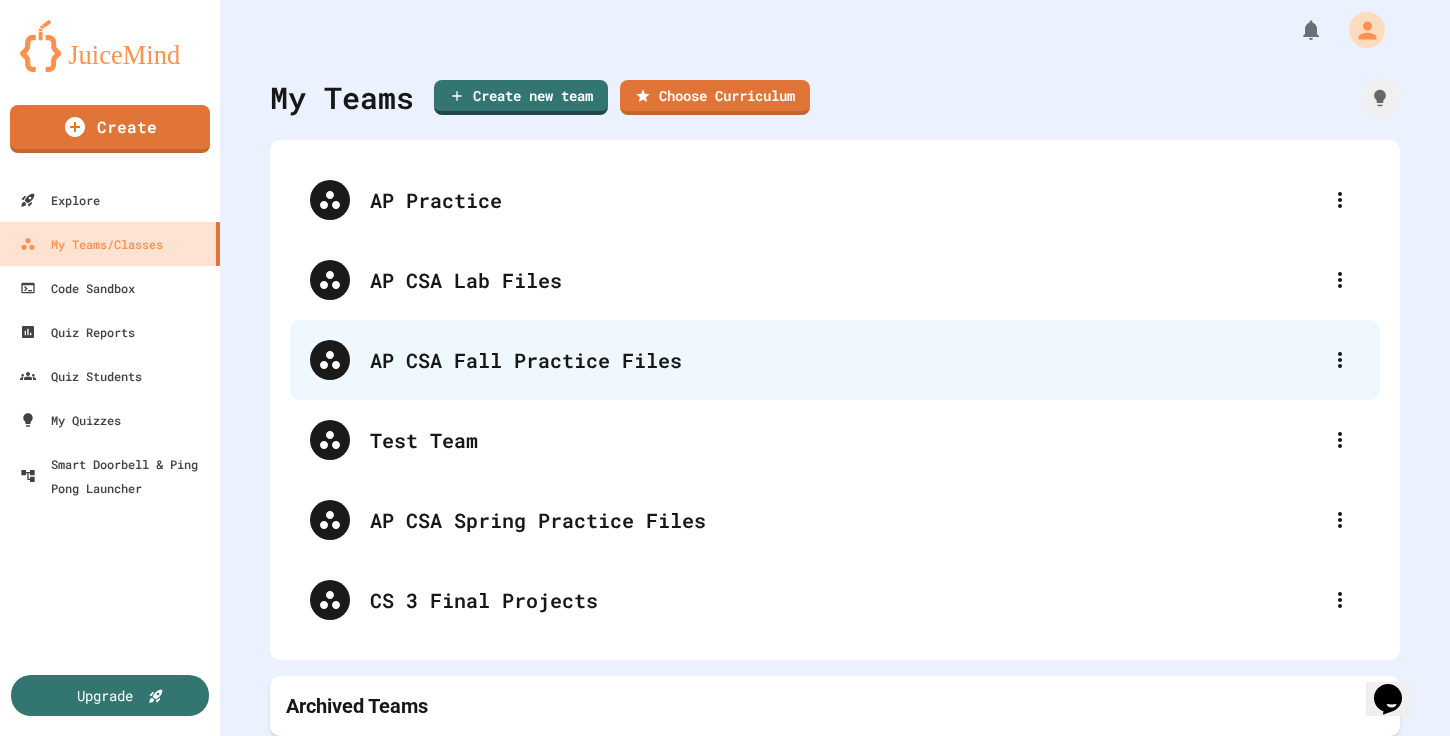 scroll, scrollTop: 0, scrollLeft: 0, axis: both 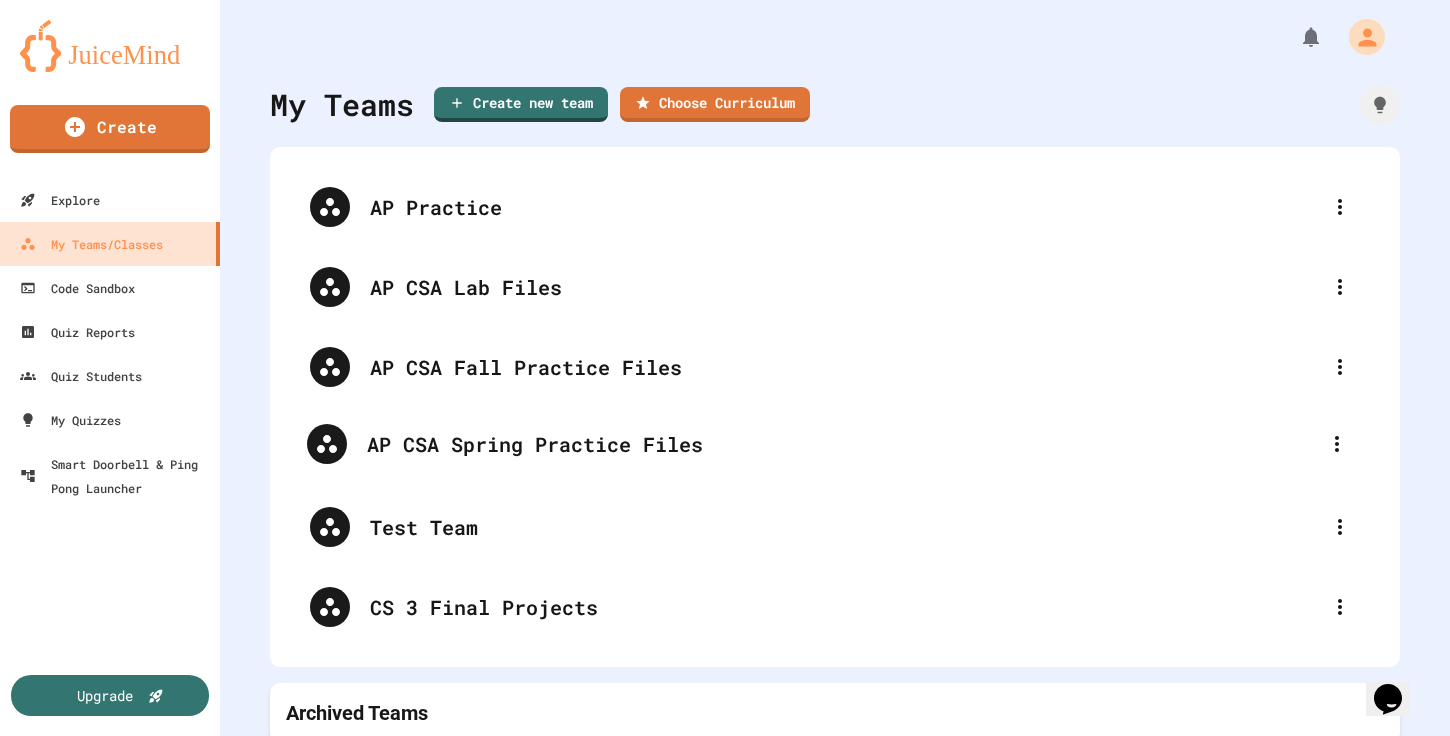 drag, startPoint x: 747, startPoint y: 512, endPoint x: 744, endPoint y: 421, distance: 91.04944 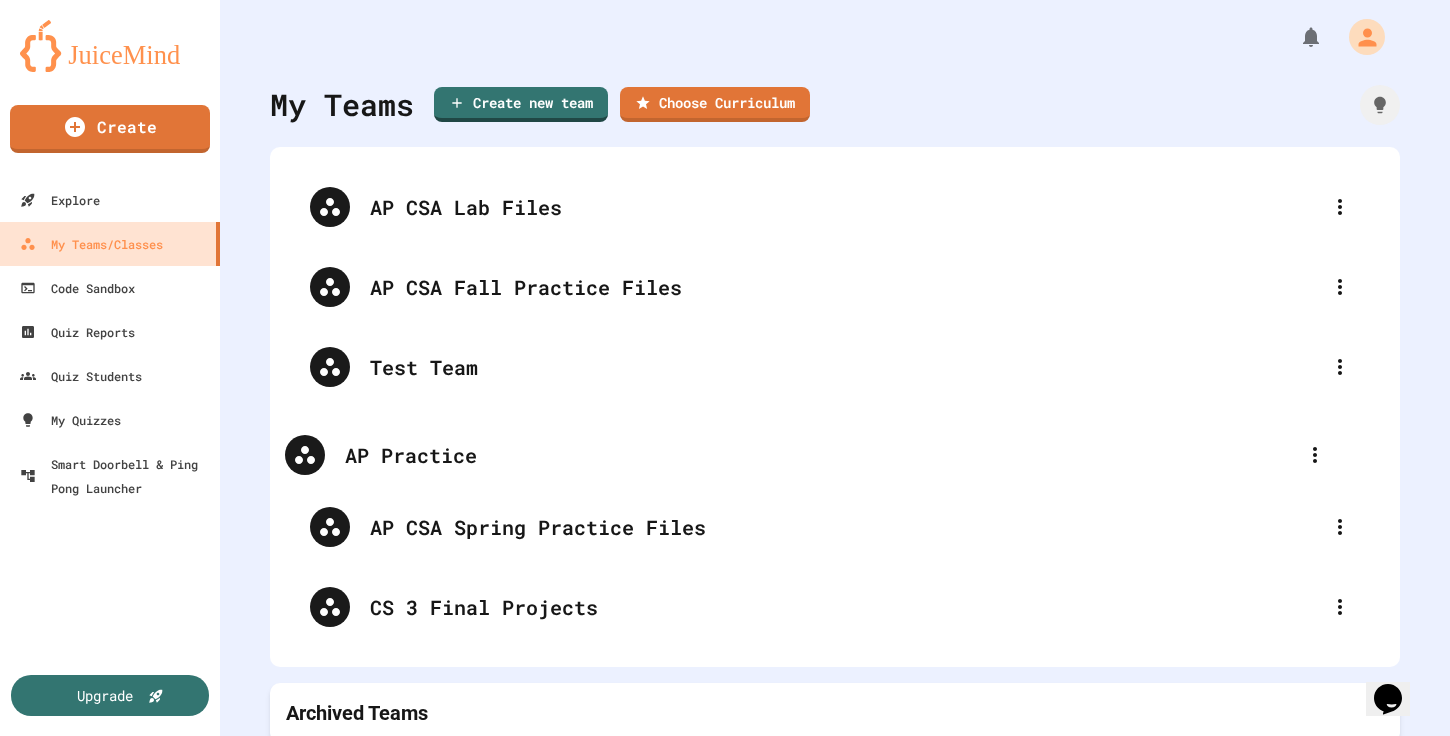 drag, startPoint x: 618, startPoint y: 203, endPoint x: 593, endPoint y: 457, distance: 255.22736 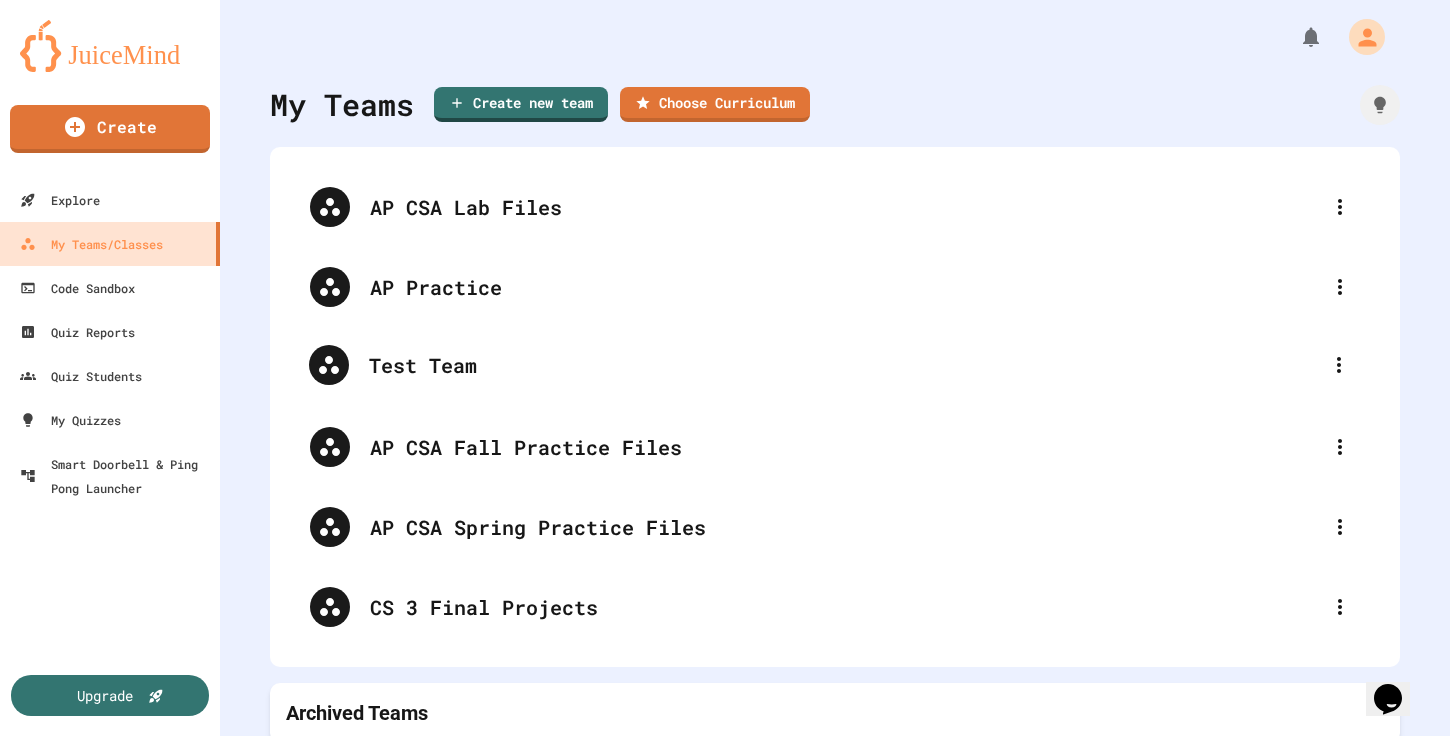 drag, startPoint x: 593, startPoint y: 457, endPoint x: 592, endPoint y: 366, distance: 91.00549 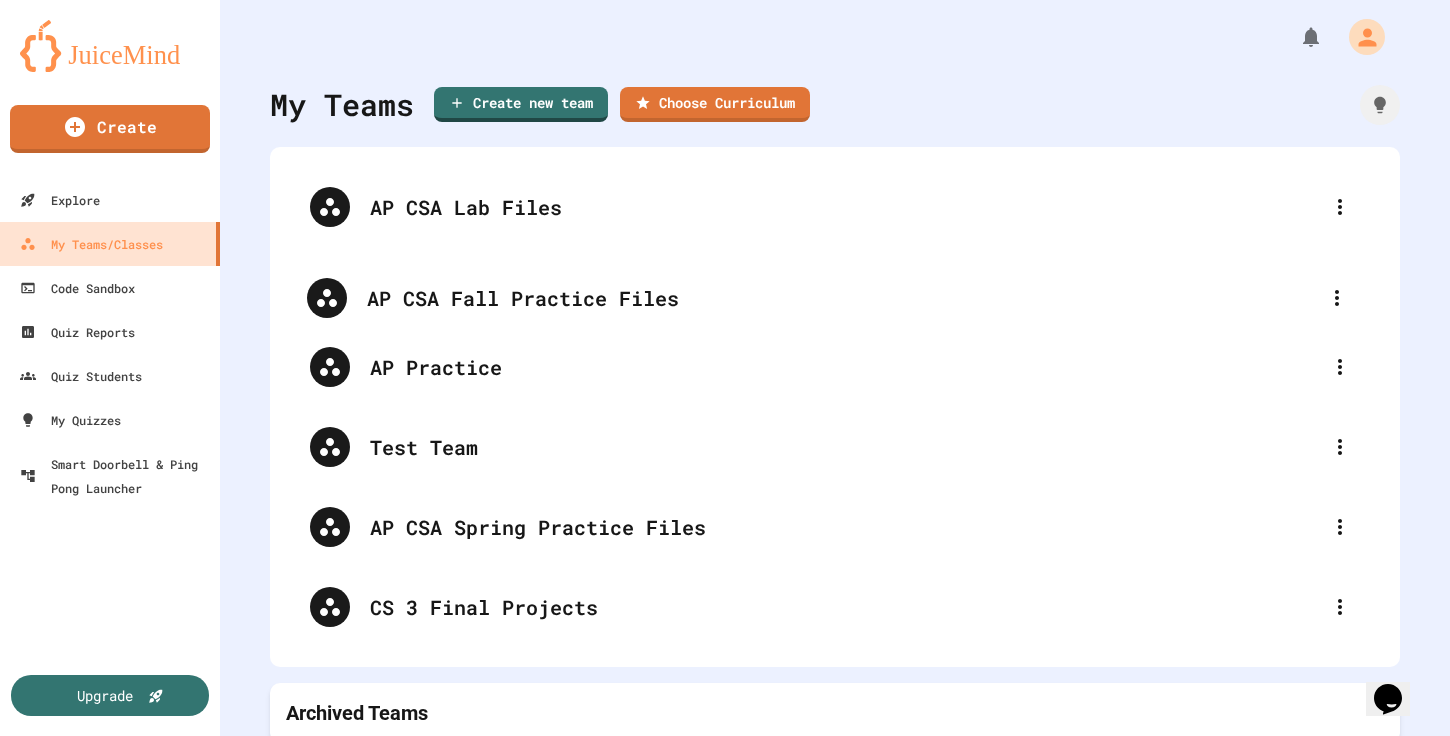 drag, startPoint x: 756, startPoint y: 342, endPoint x: 755, endPoint y: 262, distance: 80.00625 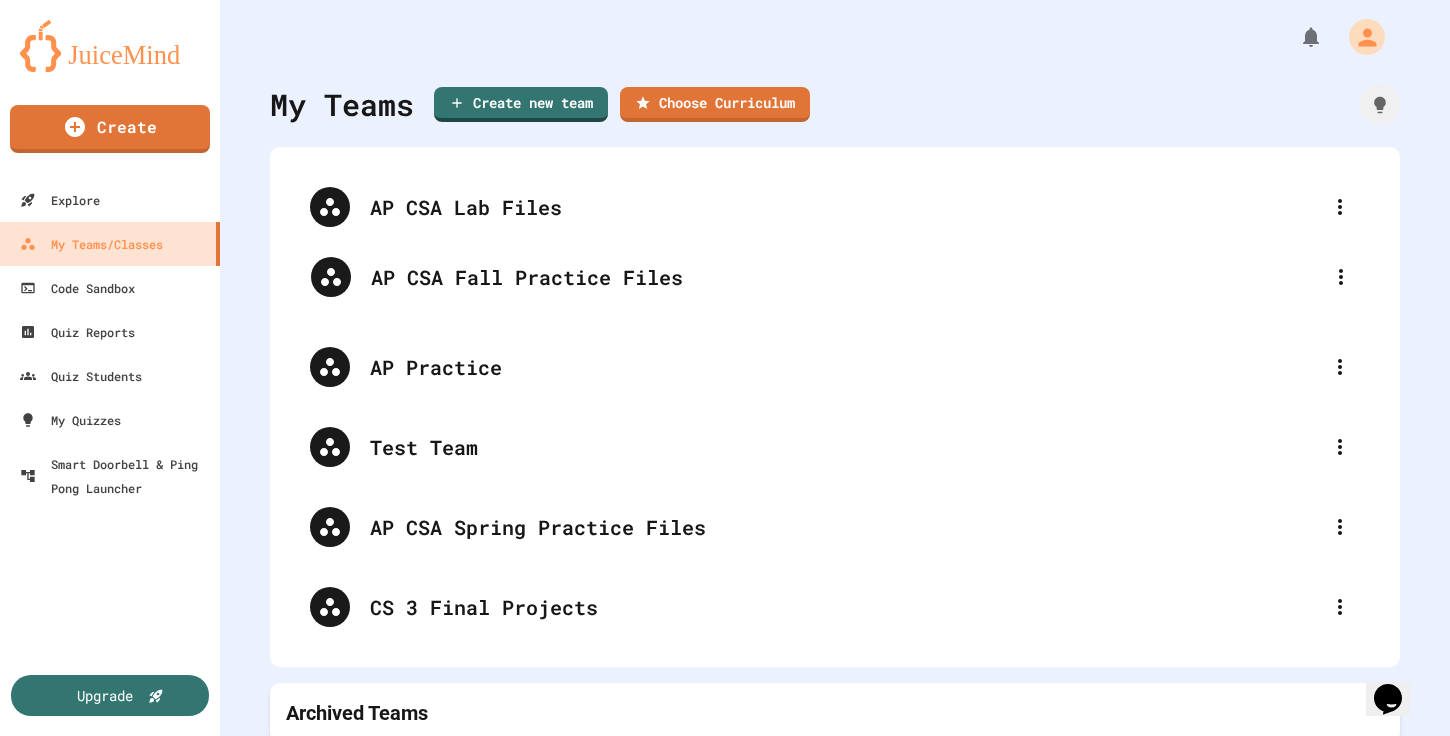 drag, startPoint x: 759, startPoint y: 351, endPoint x: 760, endPoint y: 251, distance: 100.005 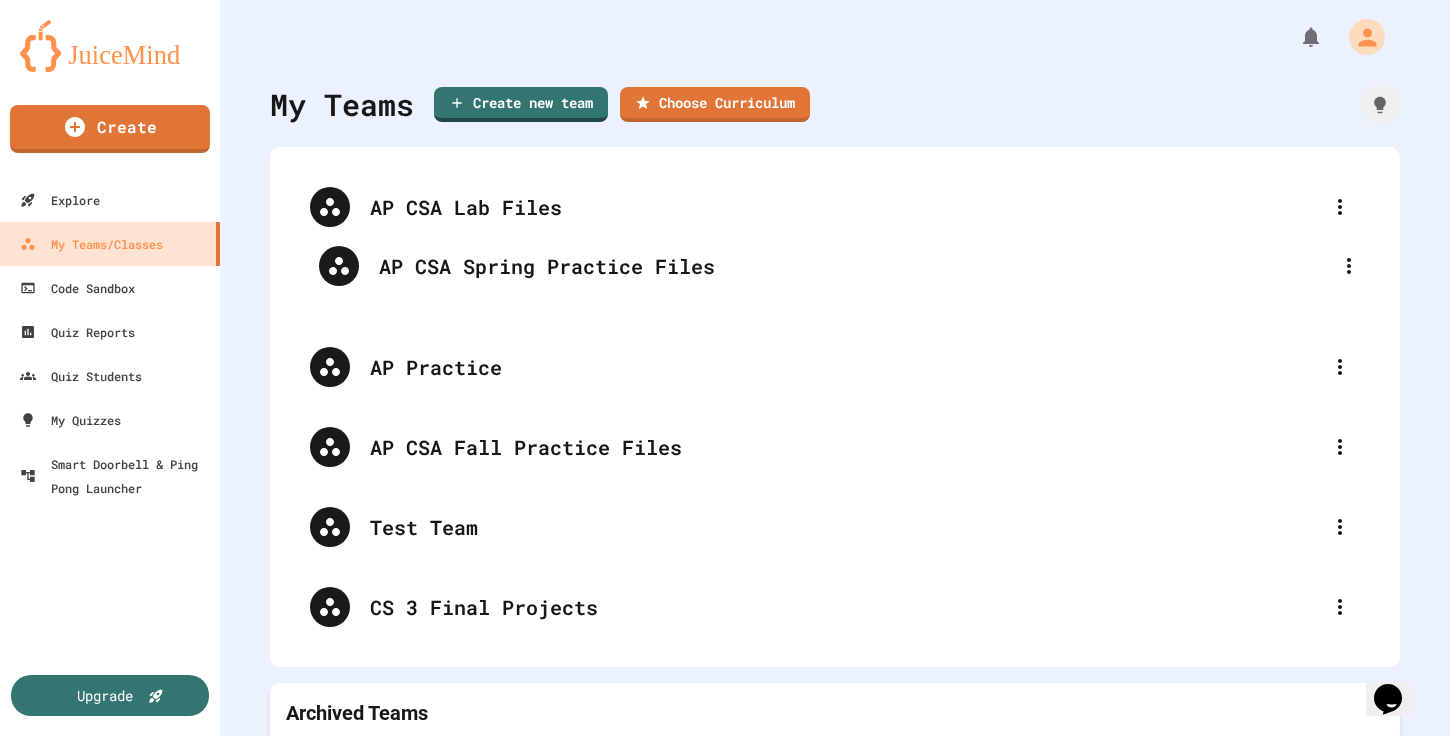 drag, startPoint x: 779, startPoint y: 507, endPoint x: 787, endPoint y: 239, distance: 268.1194 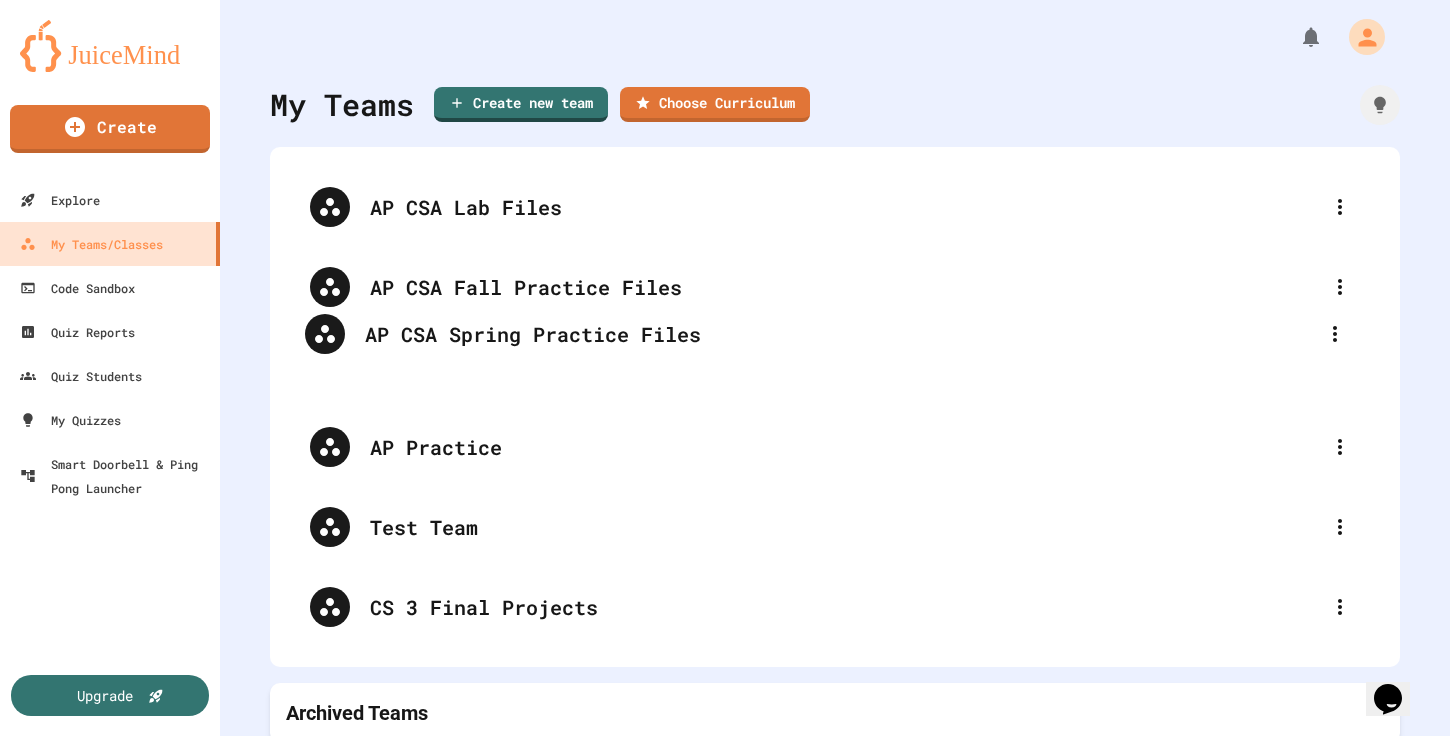 drag, startPoint x: 746, startPoint y: 498, endPoint x: 741, endPoint y: 300, distance: 198.06313 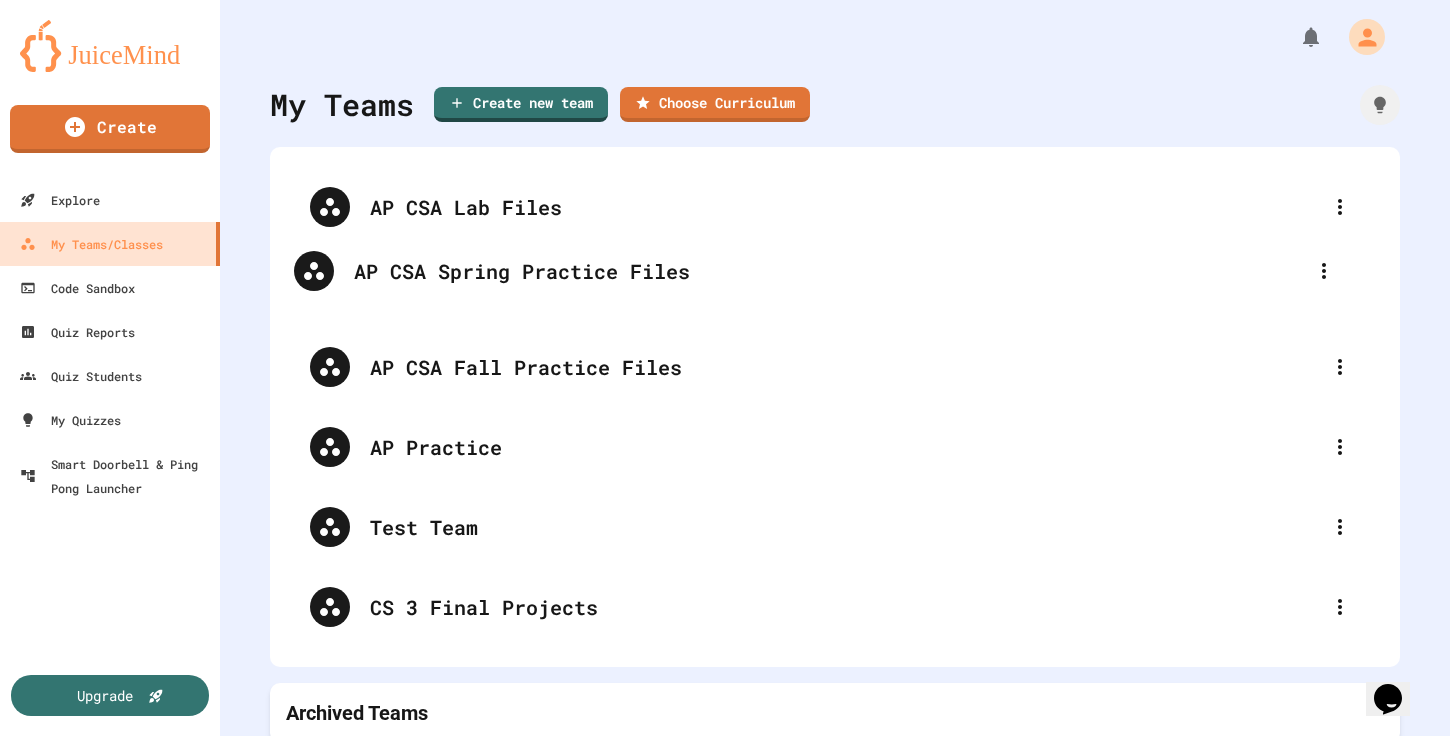 drag, startPoint x: 757, startPoint y: 530, endPoint x: 744, endPoint y: 261, distance: 269.31393 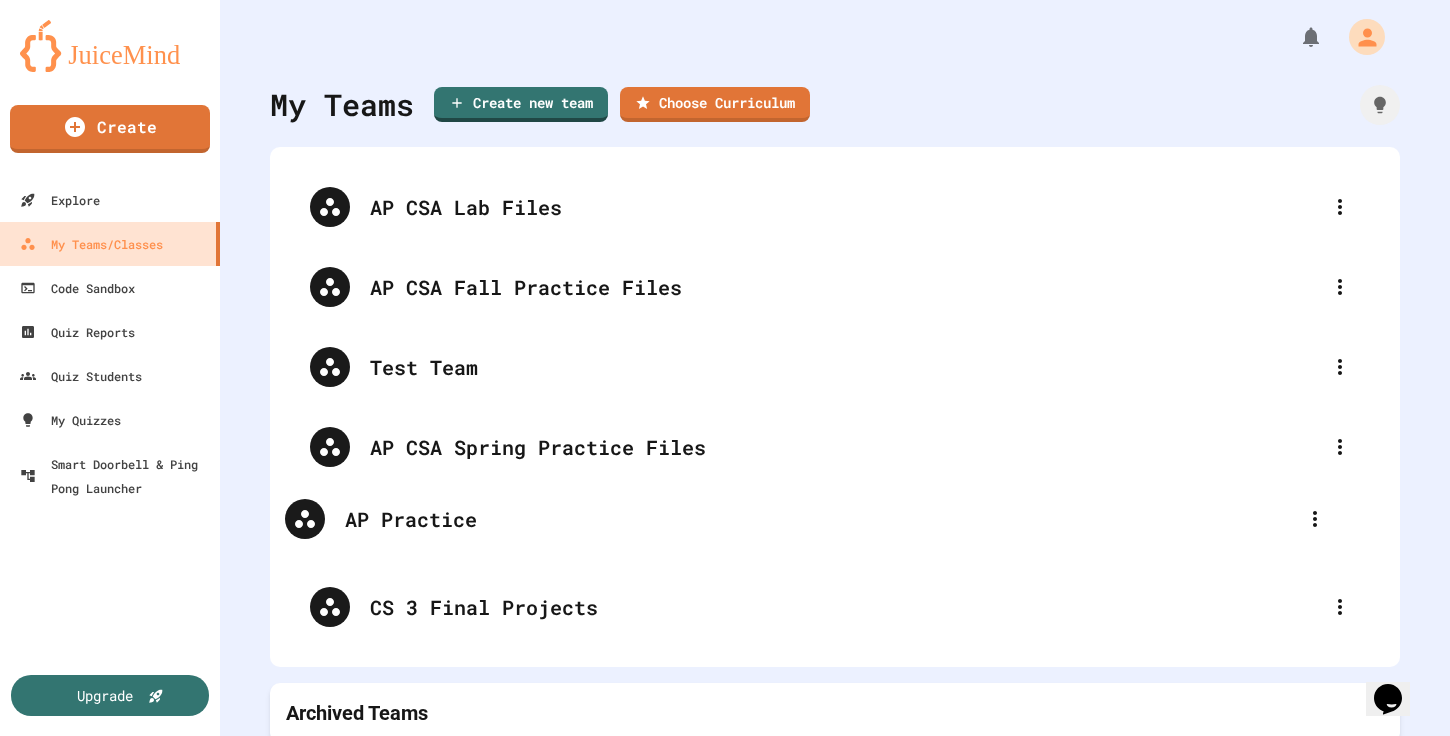 scroll, scrollTop: 7, scrollLeft: 0, axis: vertical 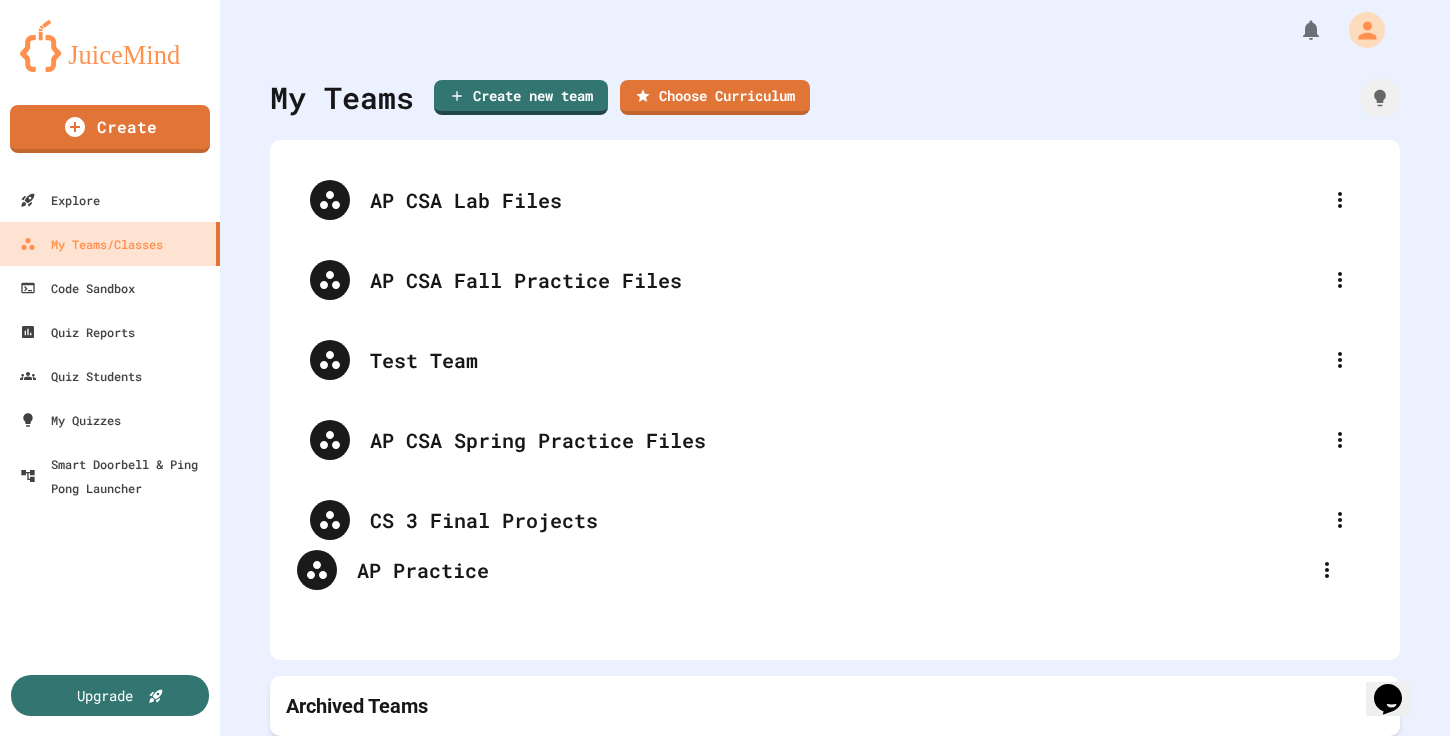 drag, startPoint x: 587, startPoint y: 295, endPoint x: 577, endPoint y: 591, distance: 296.16888 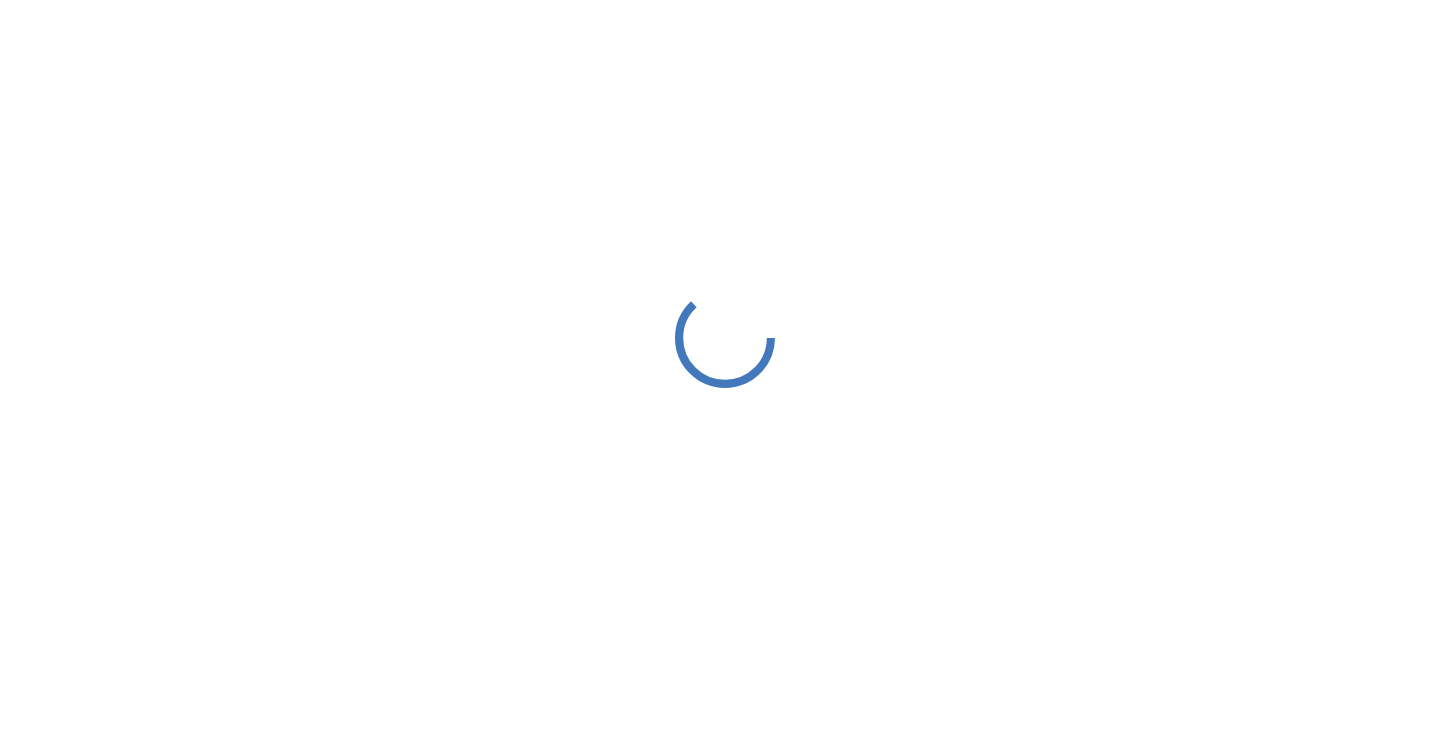 scroll, scrollTop: 0, scrollLeft: 0, axis: both 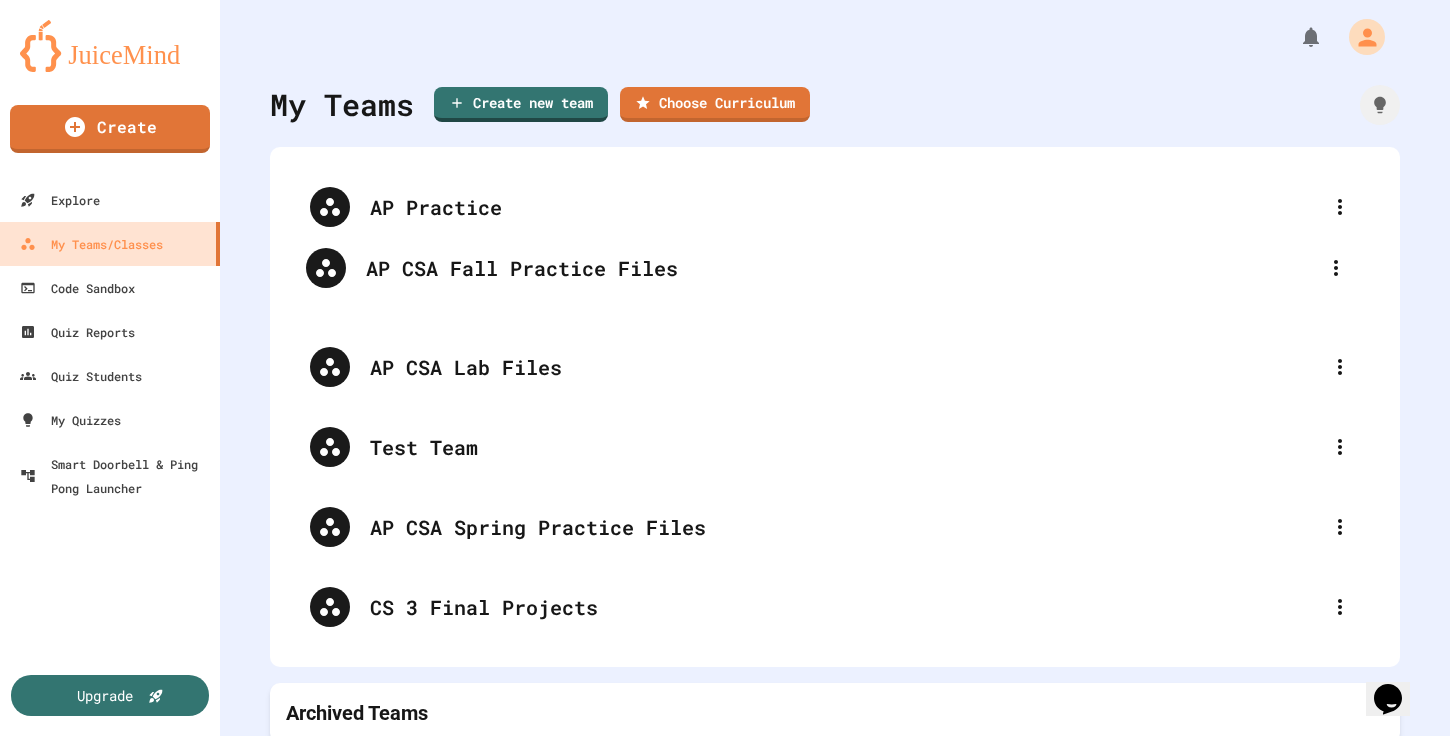 drag, startPoint x: 739, startPoint y: 385, endPoint x: 735, endPoint y: 267, distance: 118.06778 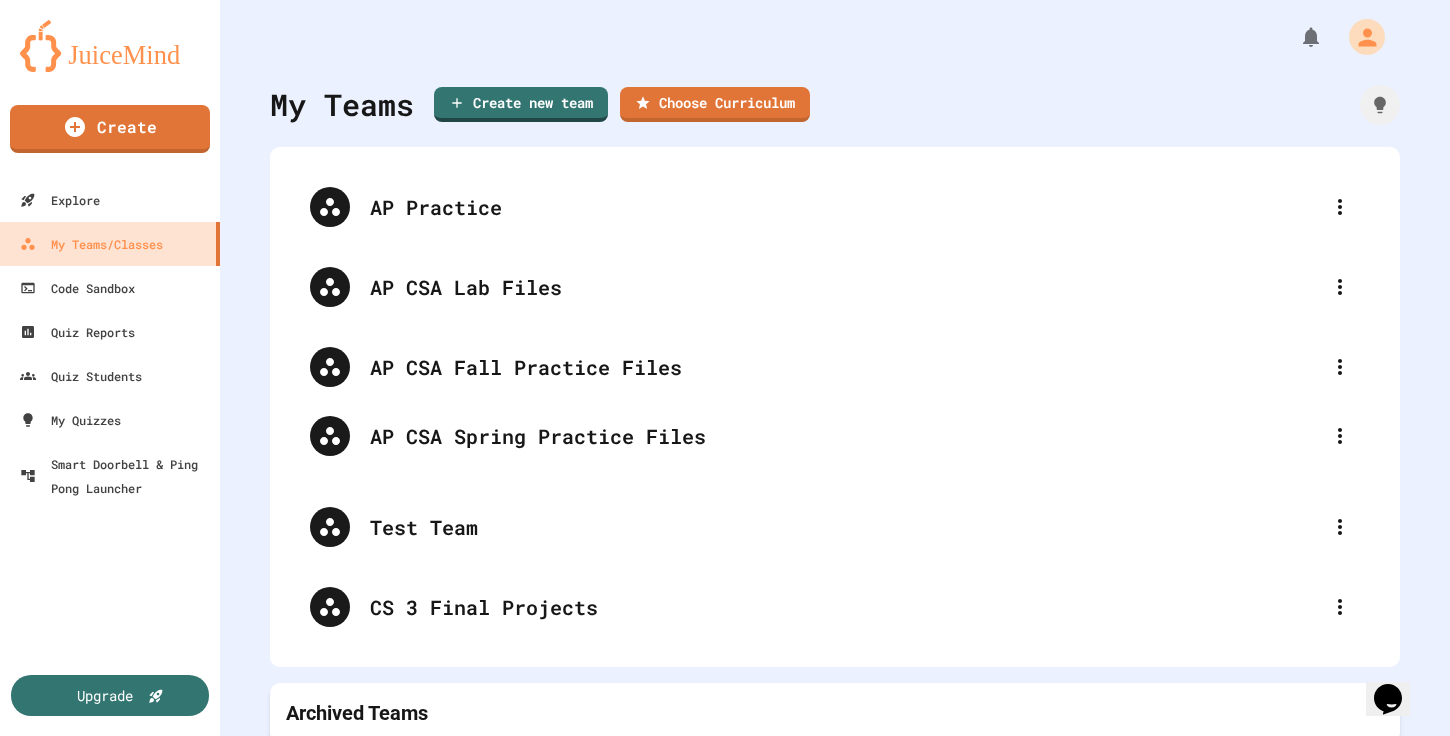 drag, startPoint x: 771, startPoint y: 506, endPoint x: 771, endPoint y: 410, distance: 96 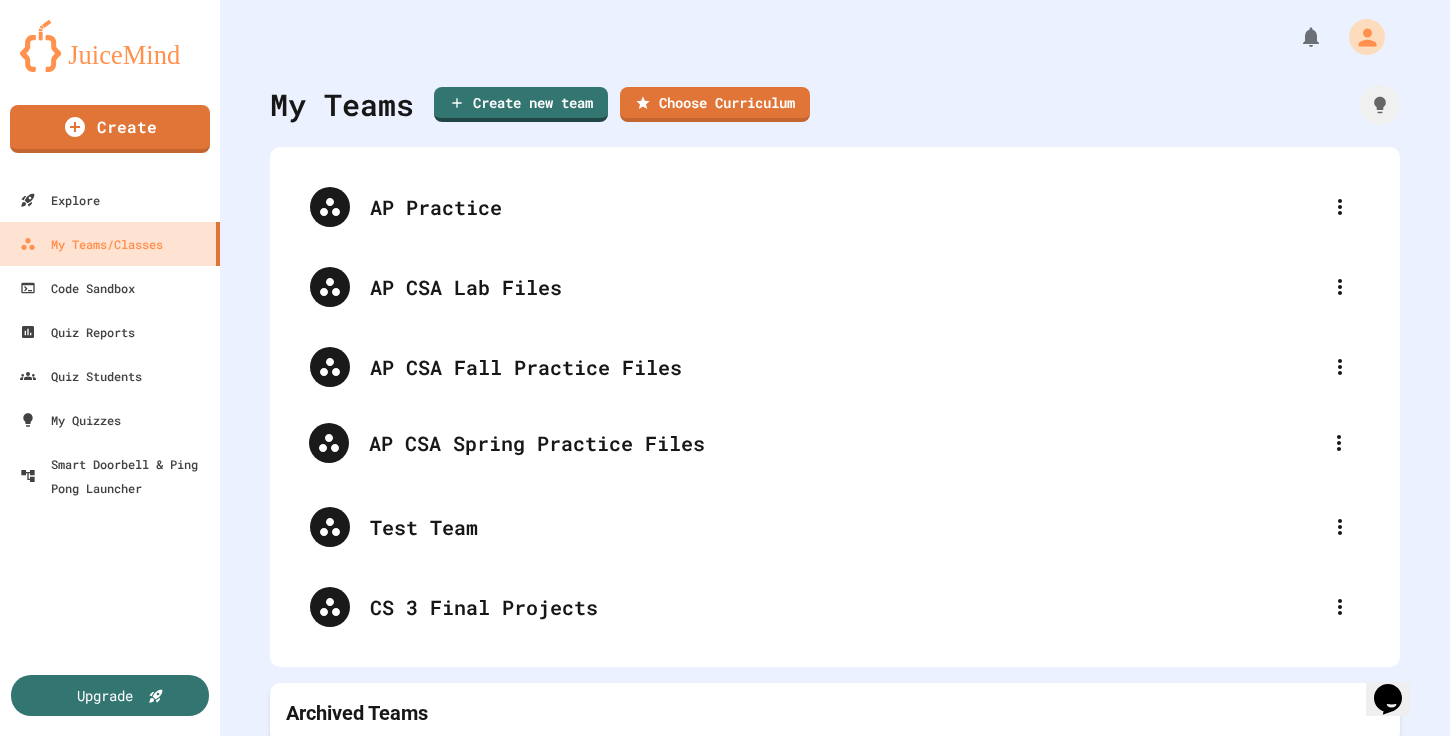 drag, startPoint x: 812, startPoint y: 532, endPoint x: 811, endPoint y: 439, distance: 93.00538 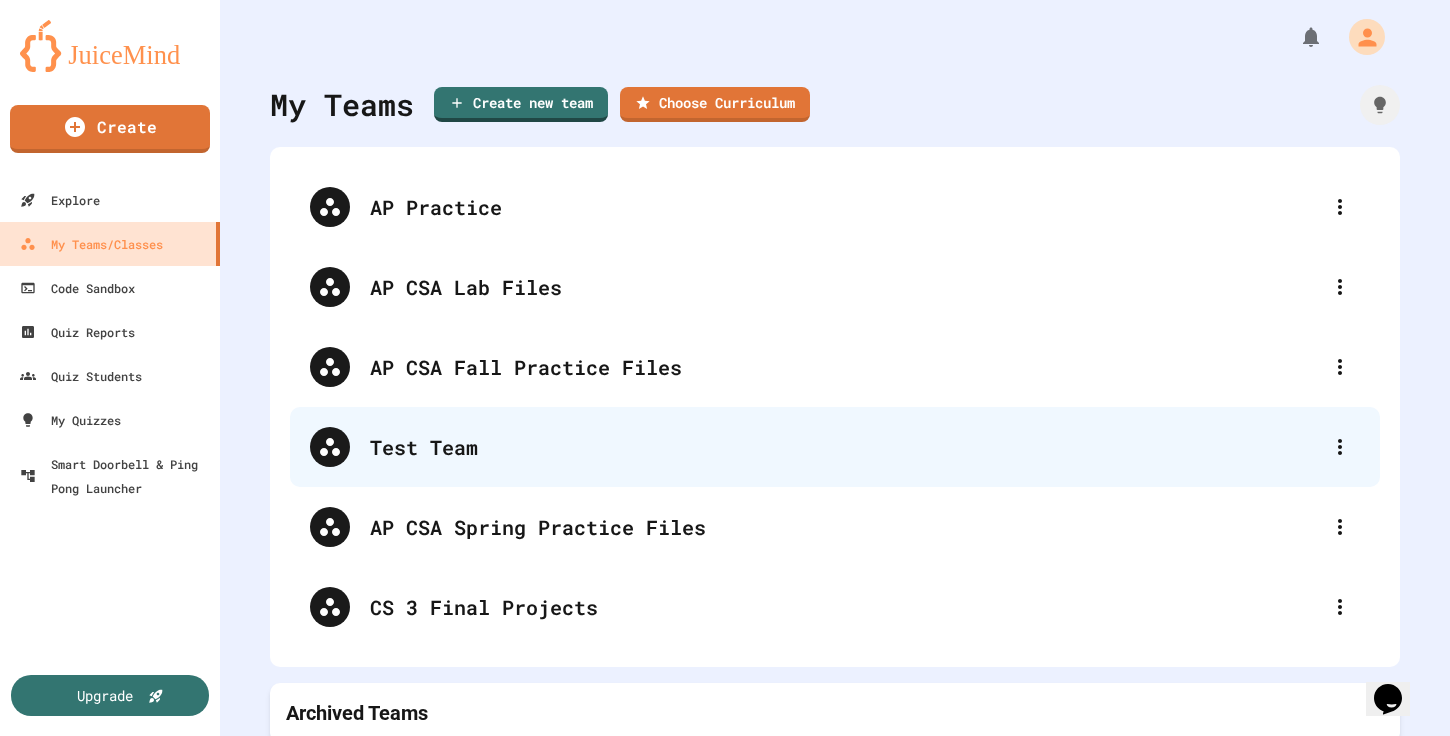 click on "Test Team" at bounding box center (845, 447) 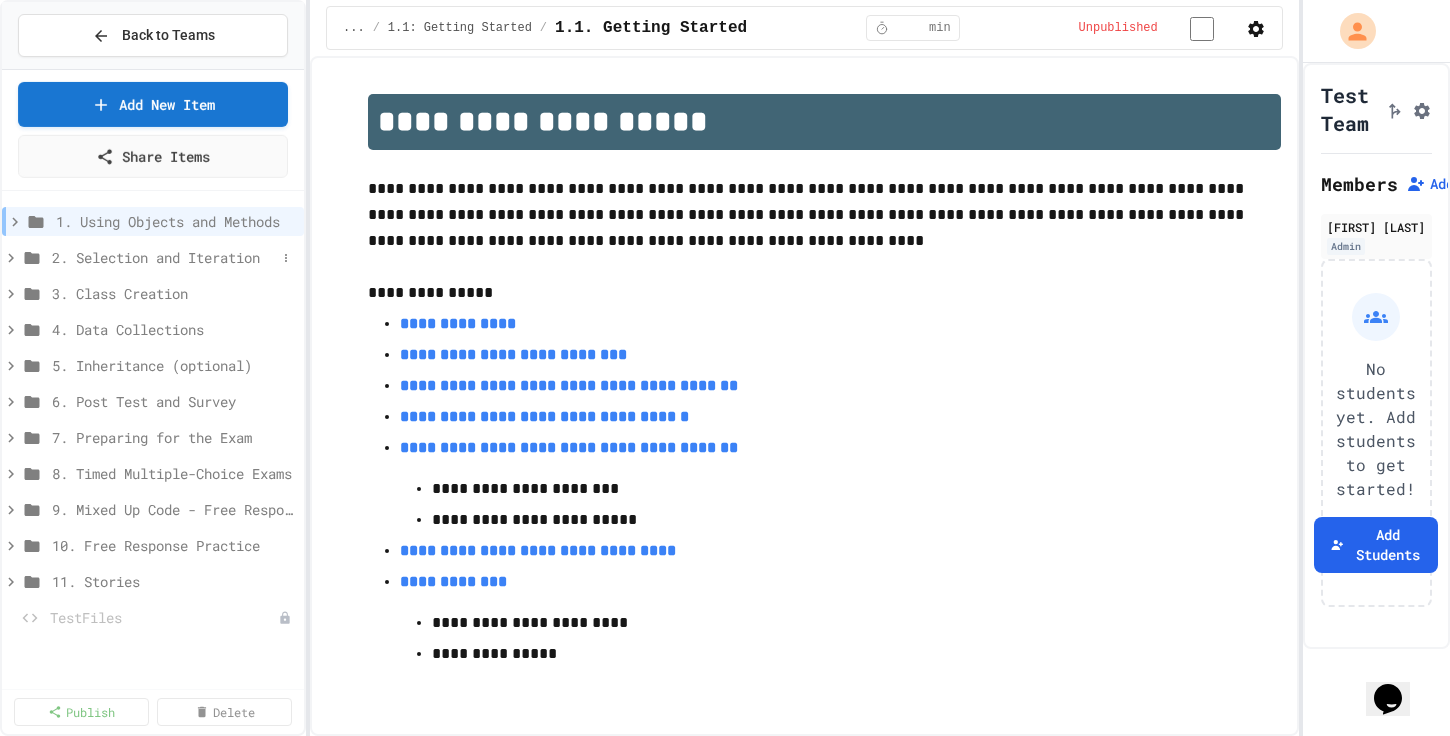 click on "2. Selection and Iteration" at bounding box center (164, 257) 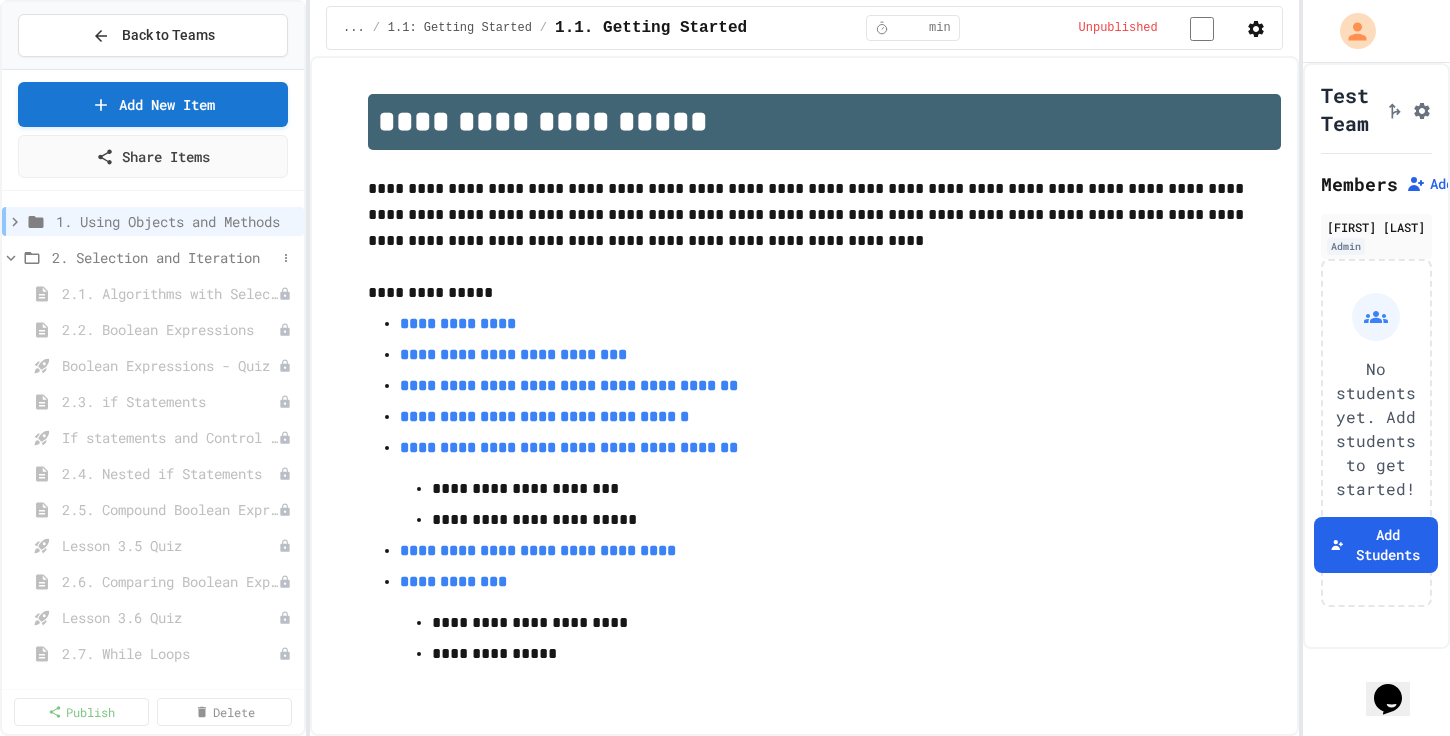 click 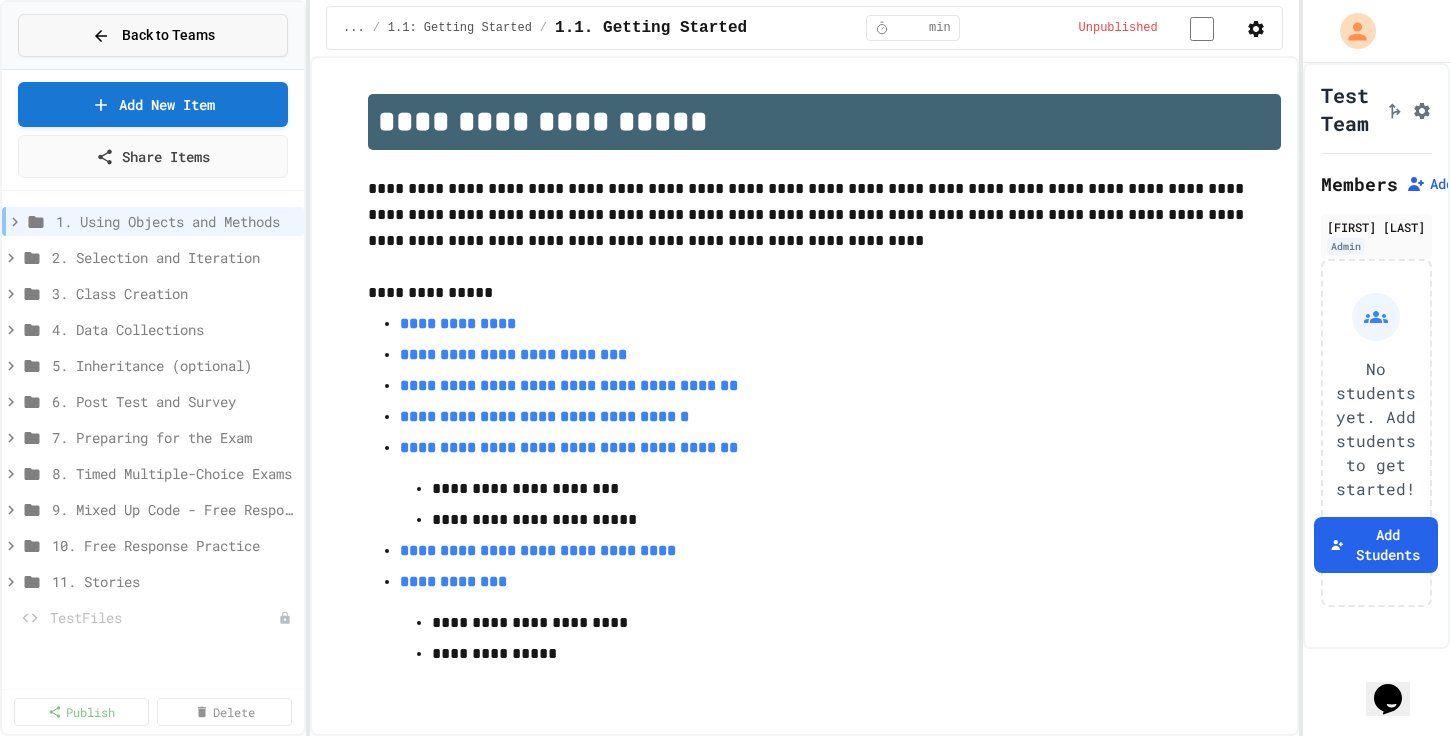 click 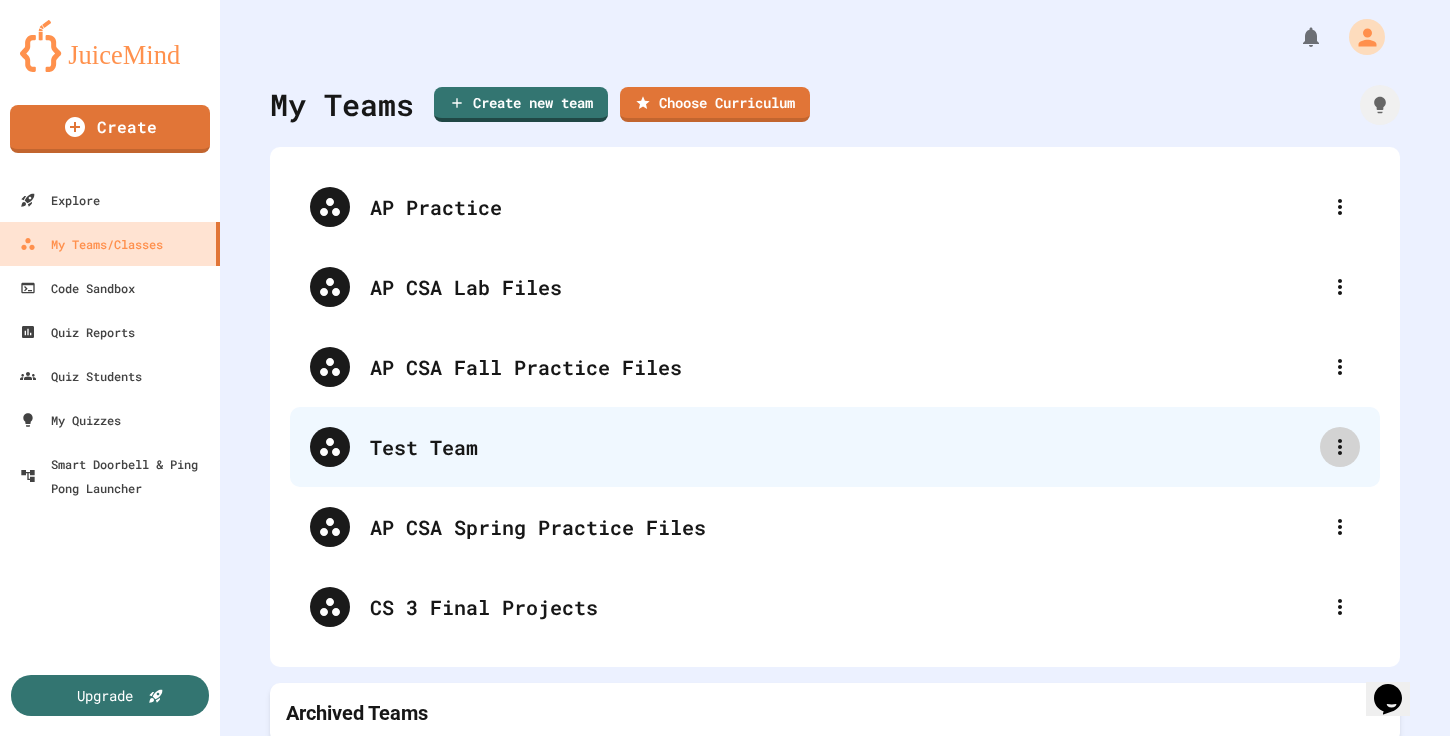 click 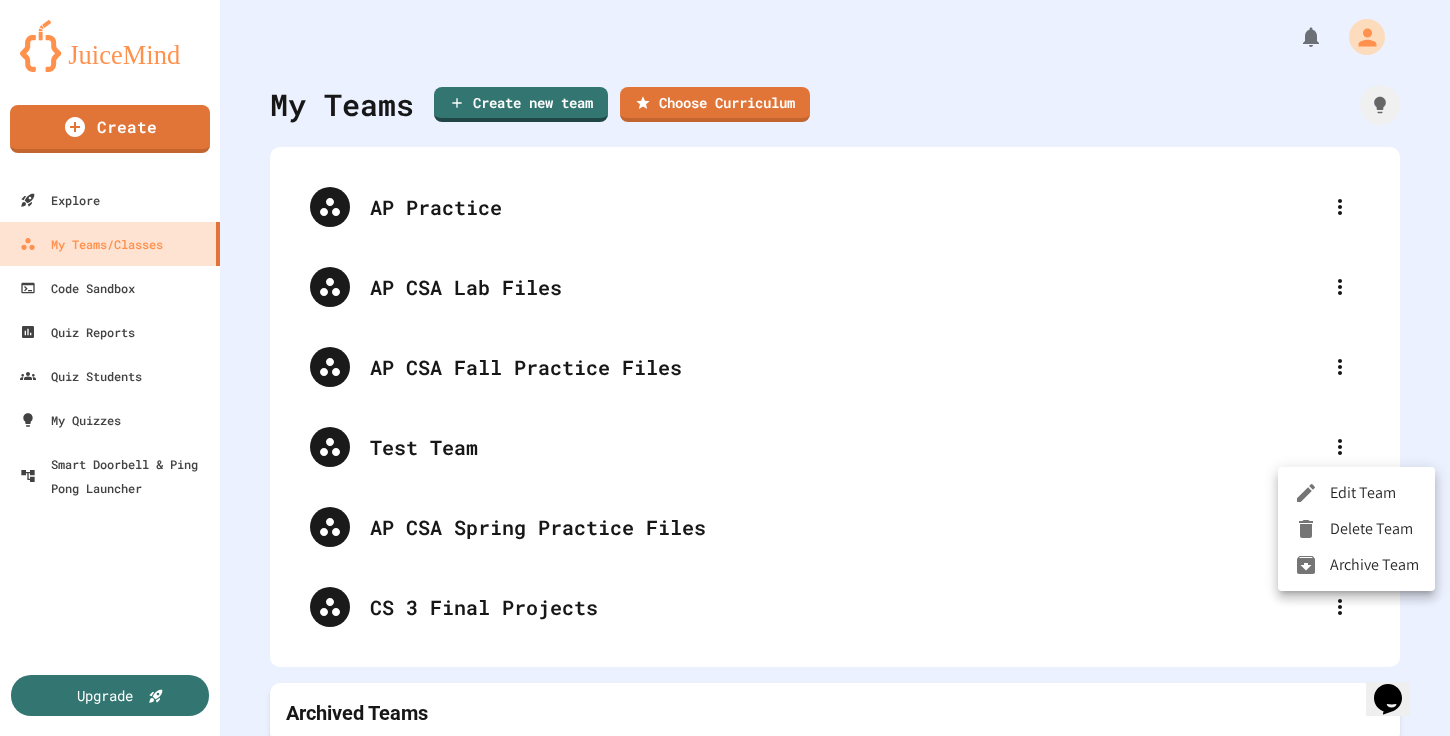 click on "Edit Team" at bounding box center (1356, 493) 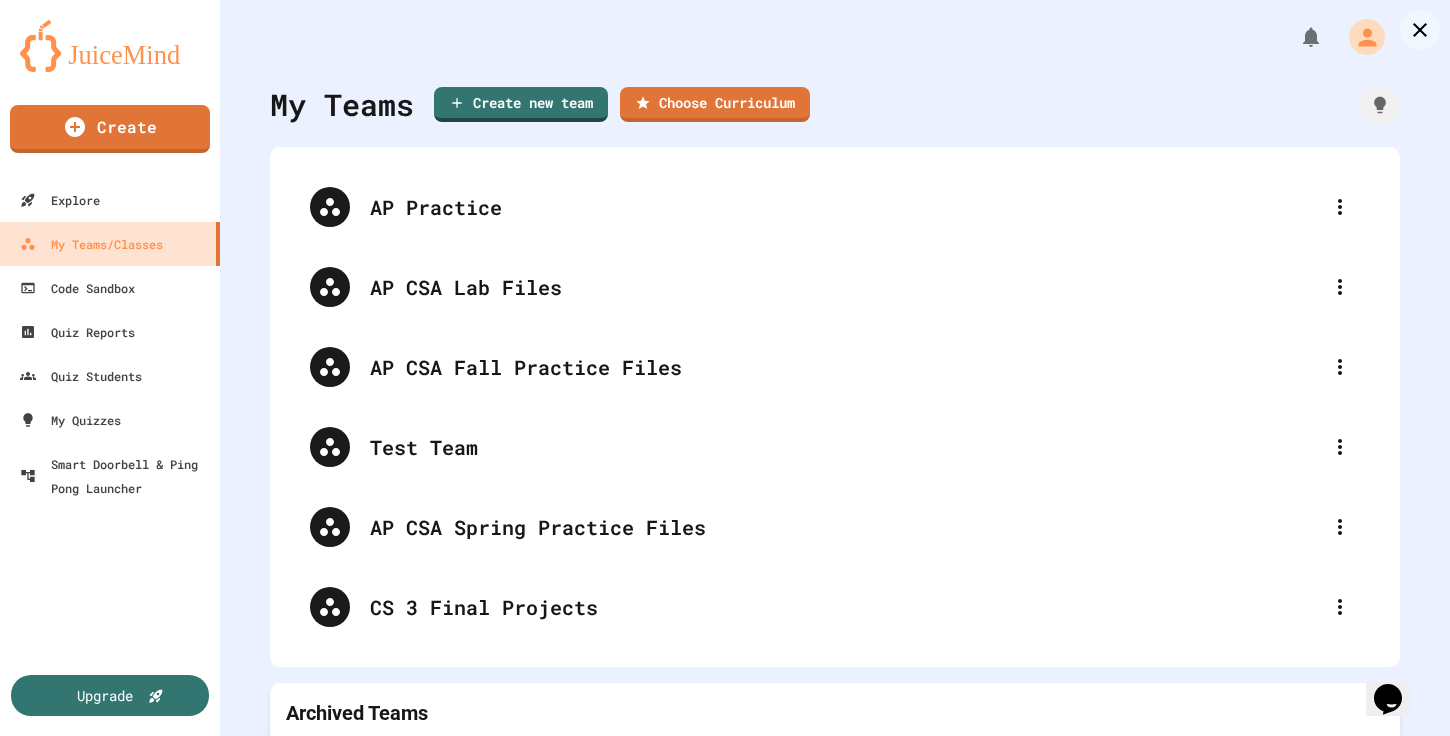 drag, startPoint x: 789, startPoint y: 288, endPoint x: 483, endPoint y: 294, distance: 306.0588 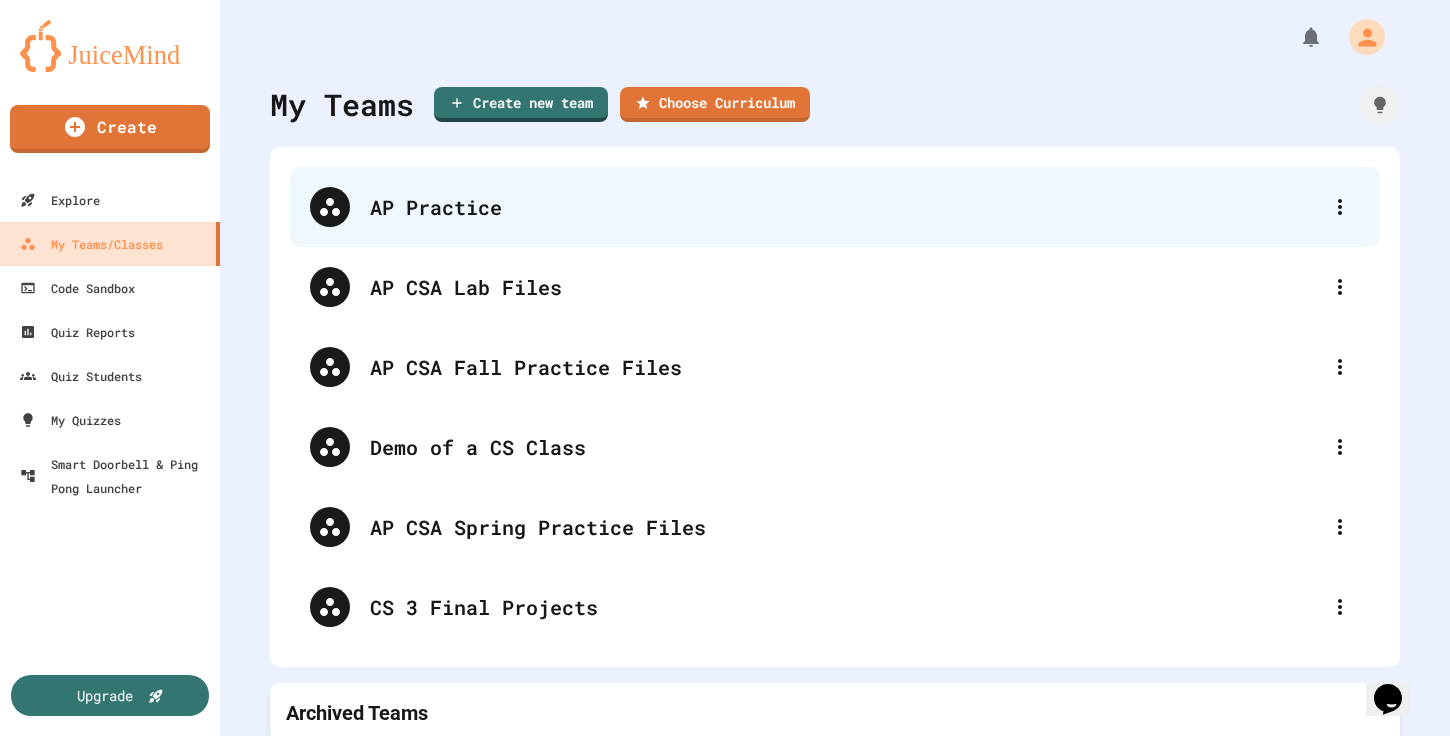 click on "AP Practice" at bounding box center [845, 207] 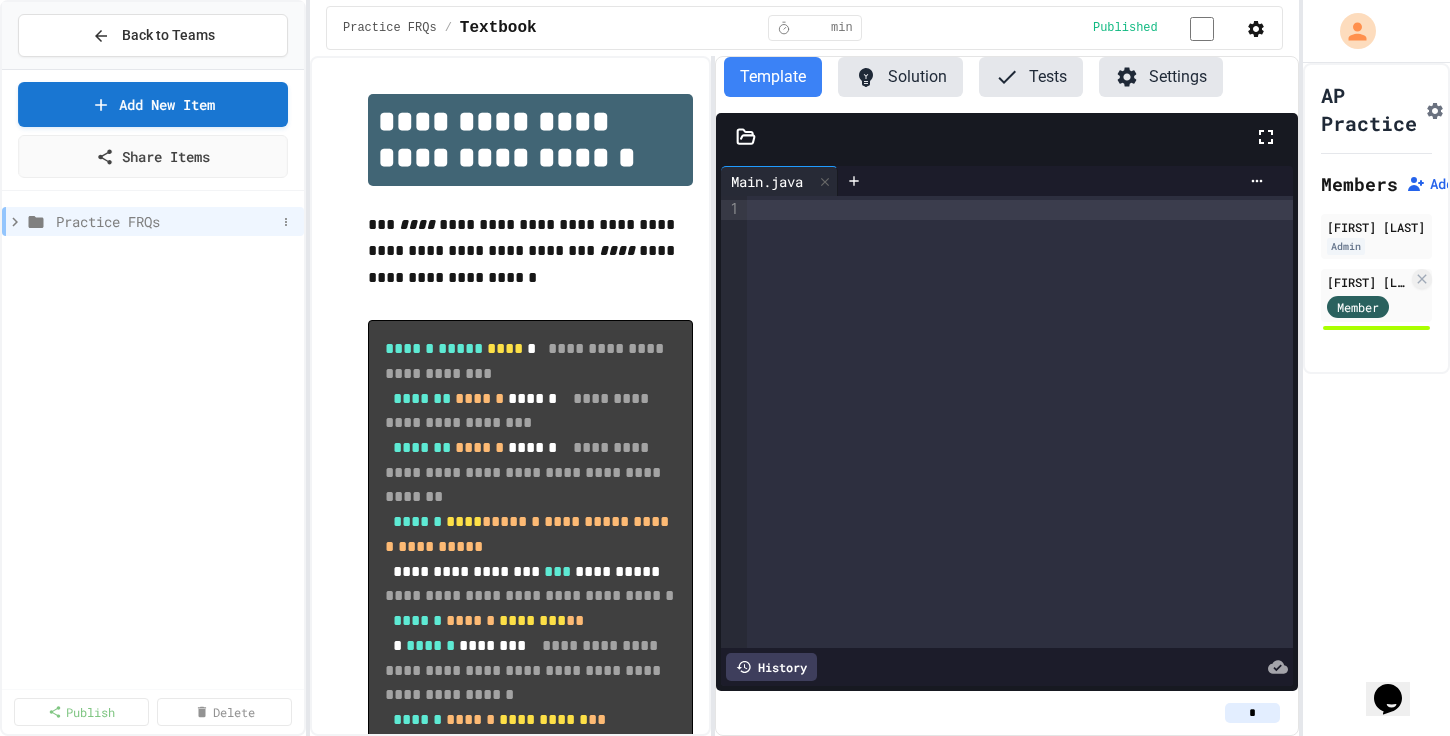 click 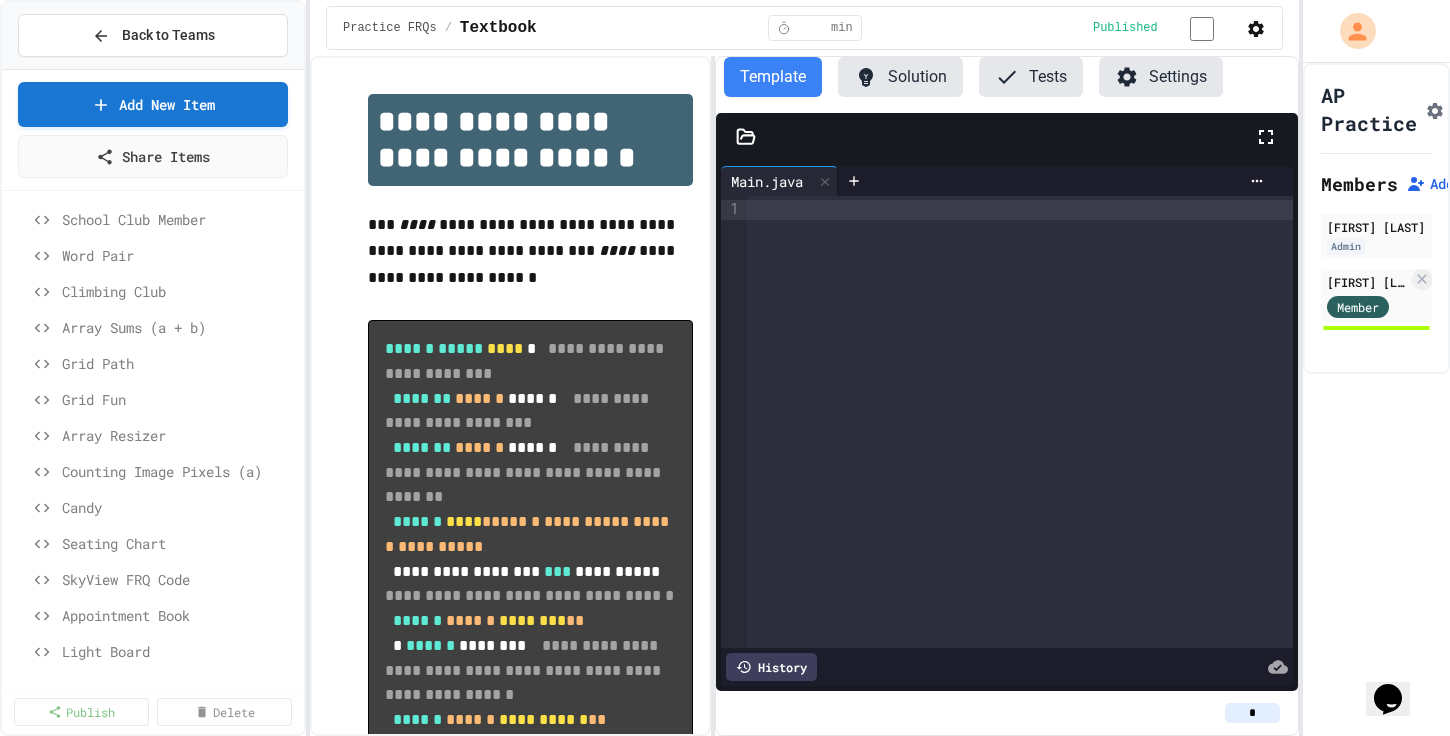 scroll, scrollTop: 0, scrollLeft: 0, axis: both 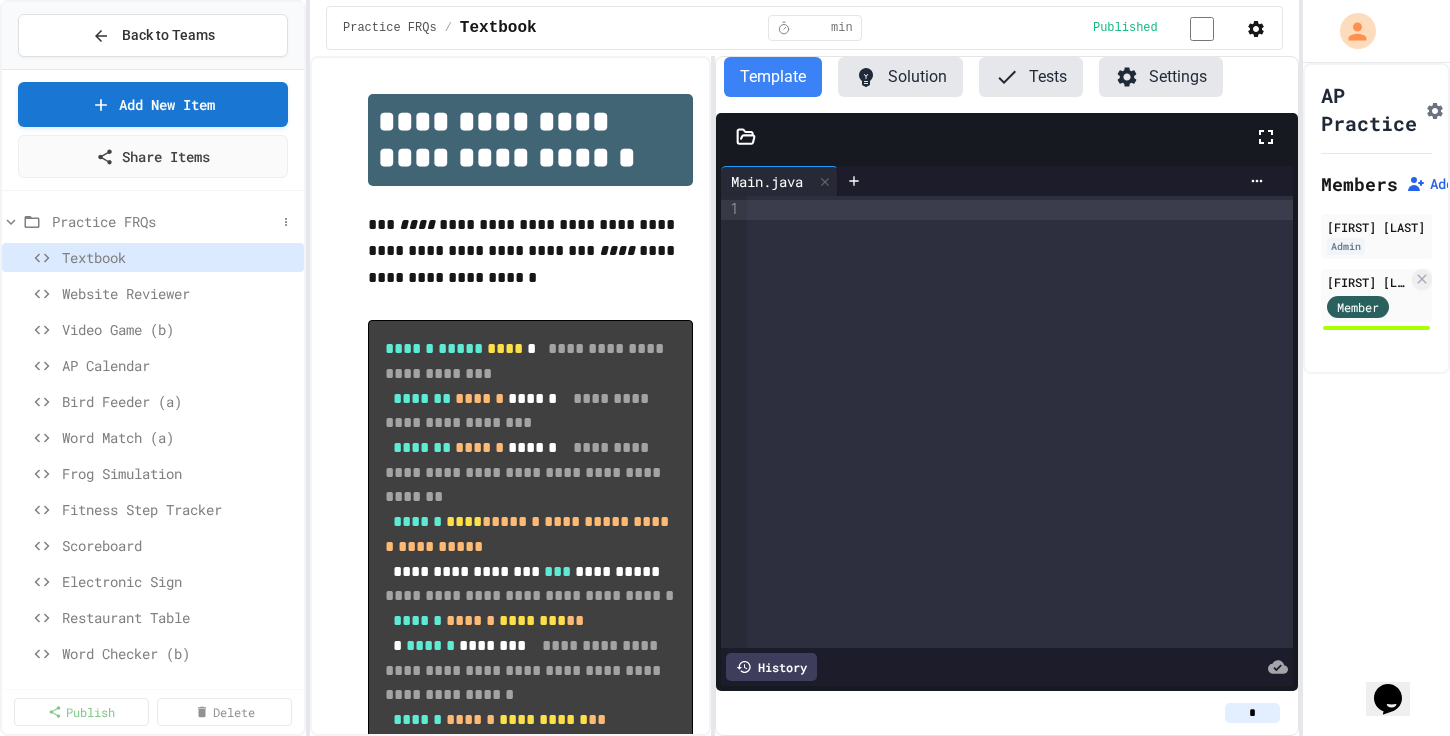 click 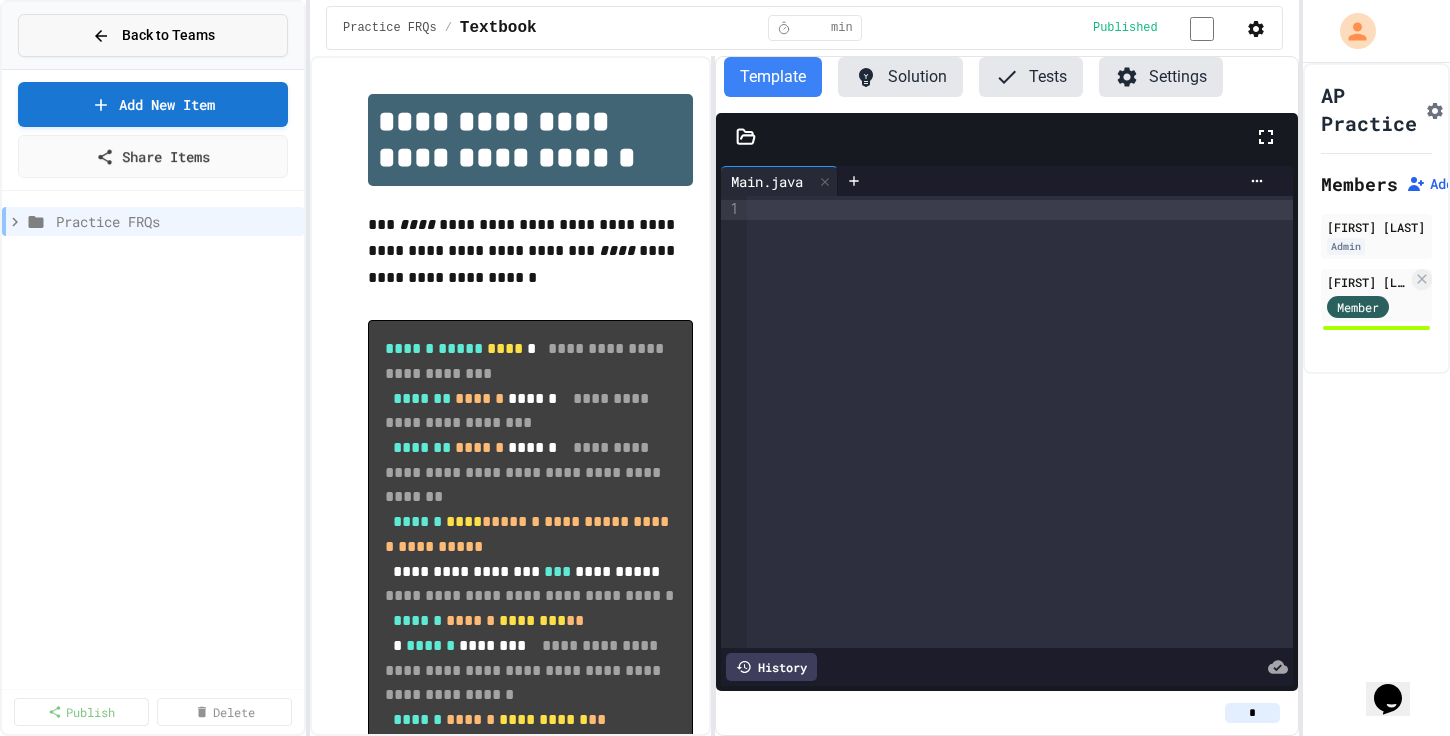 click on "Back to Teams" at bounding box center [153, 35] 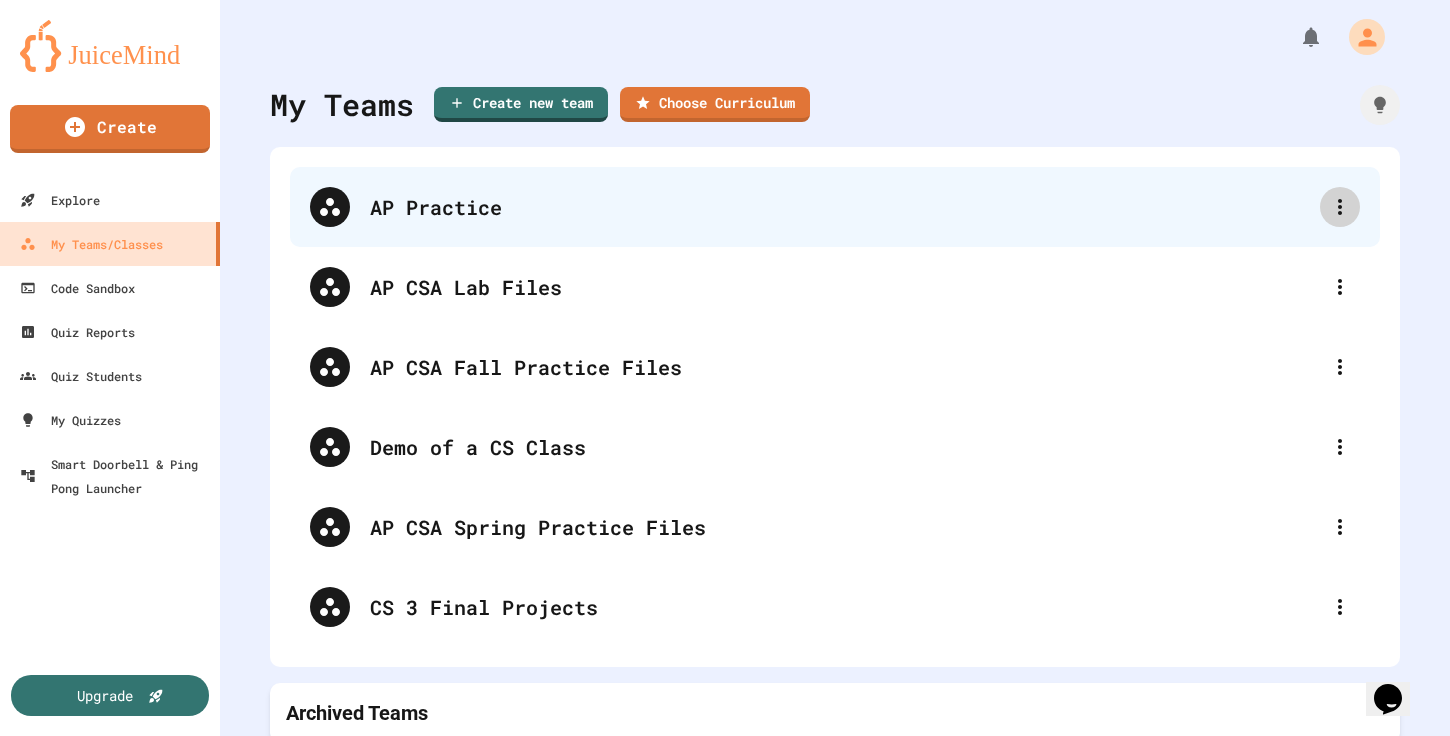 click at bounding box center (1340, 207) 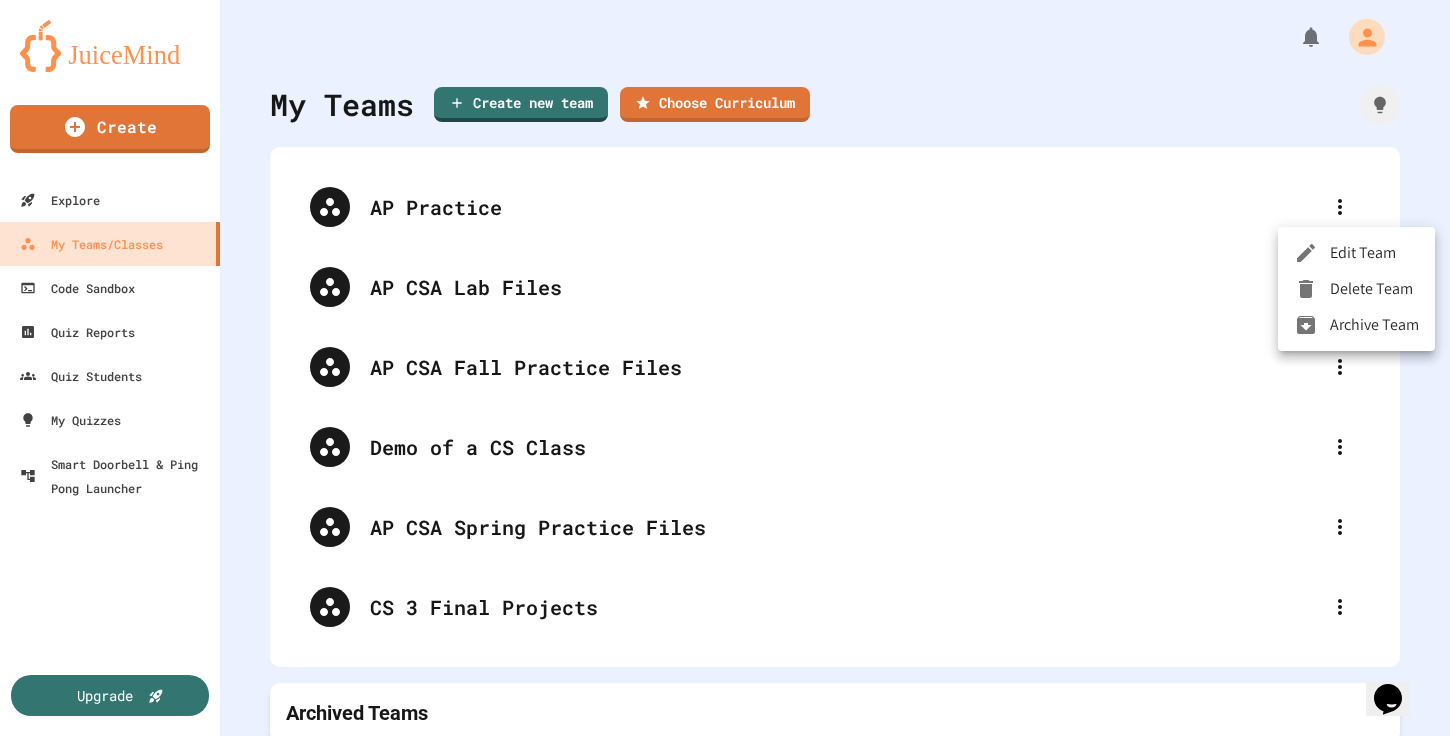 click on "Edit Team" at bounding box center [1356, 253] 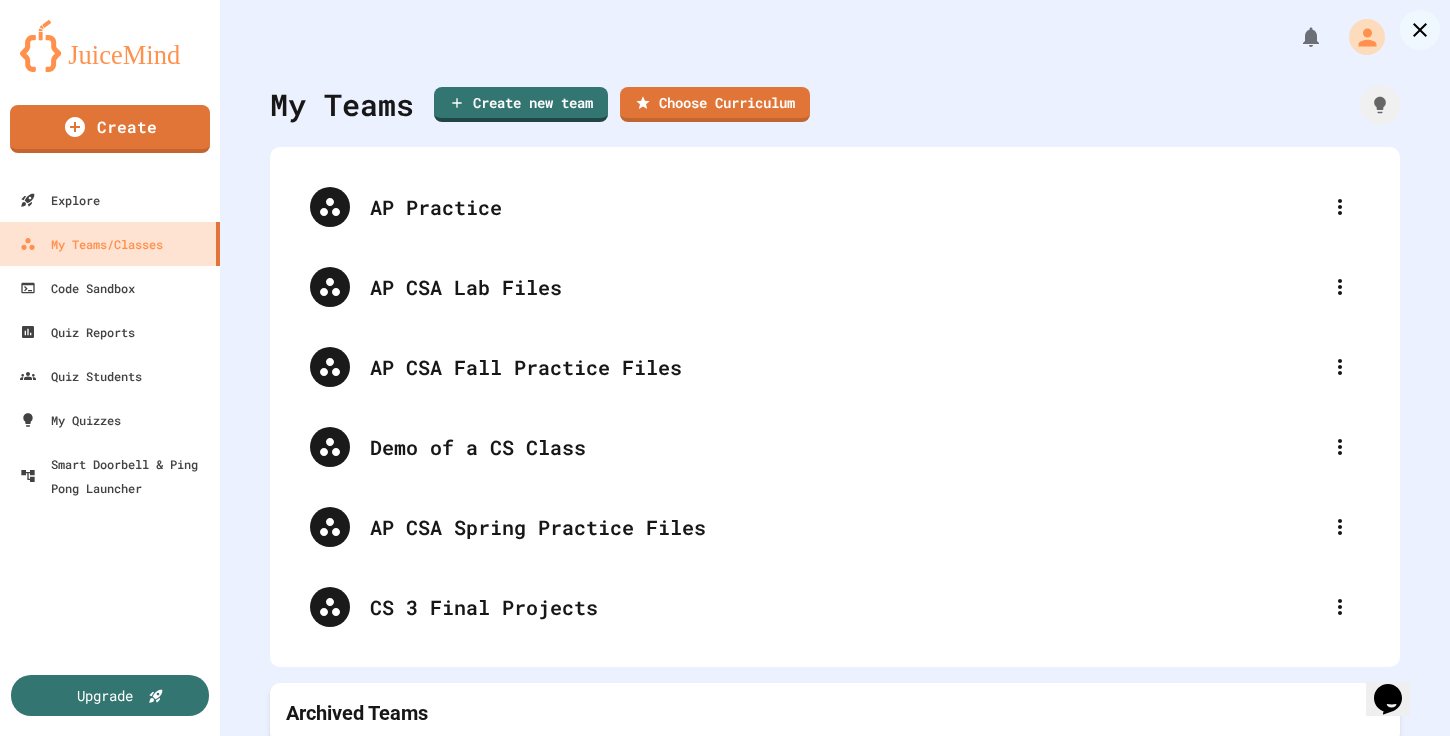 click on "**********" at bounding box center (725, 1025) 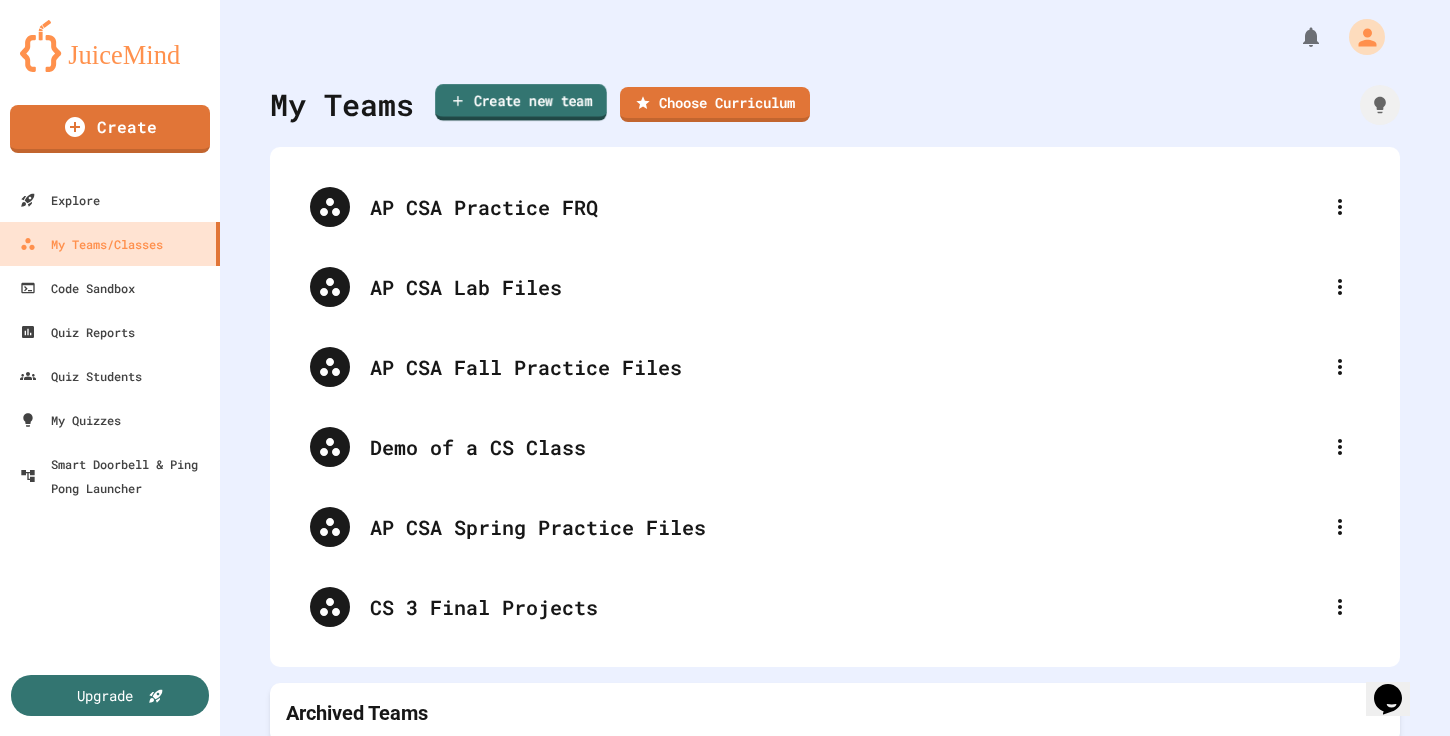 click on "Create new team" at bounding box center (521, 102) 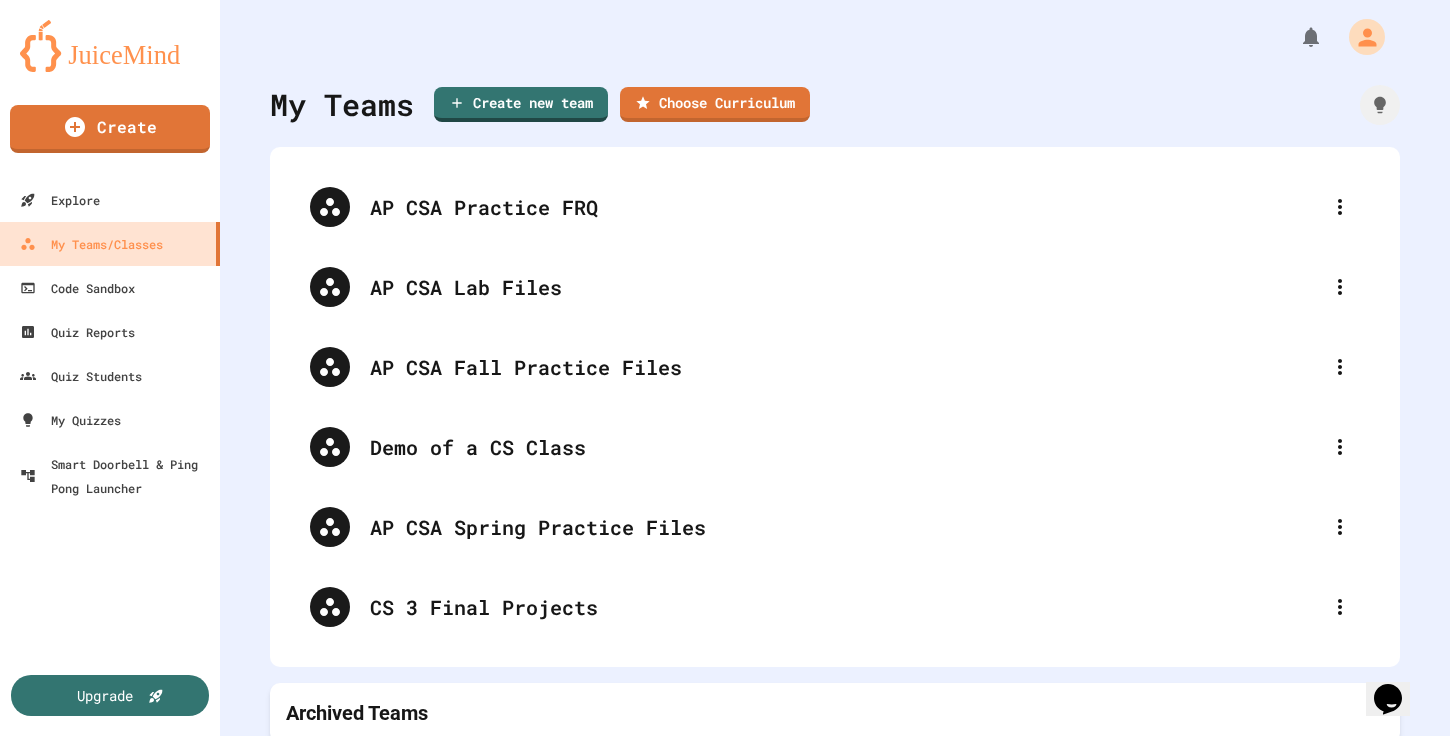 click on "Cancel Create Team" at bounding box center (725, 846) 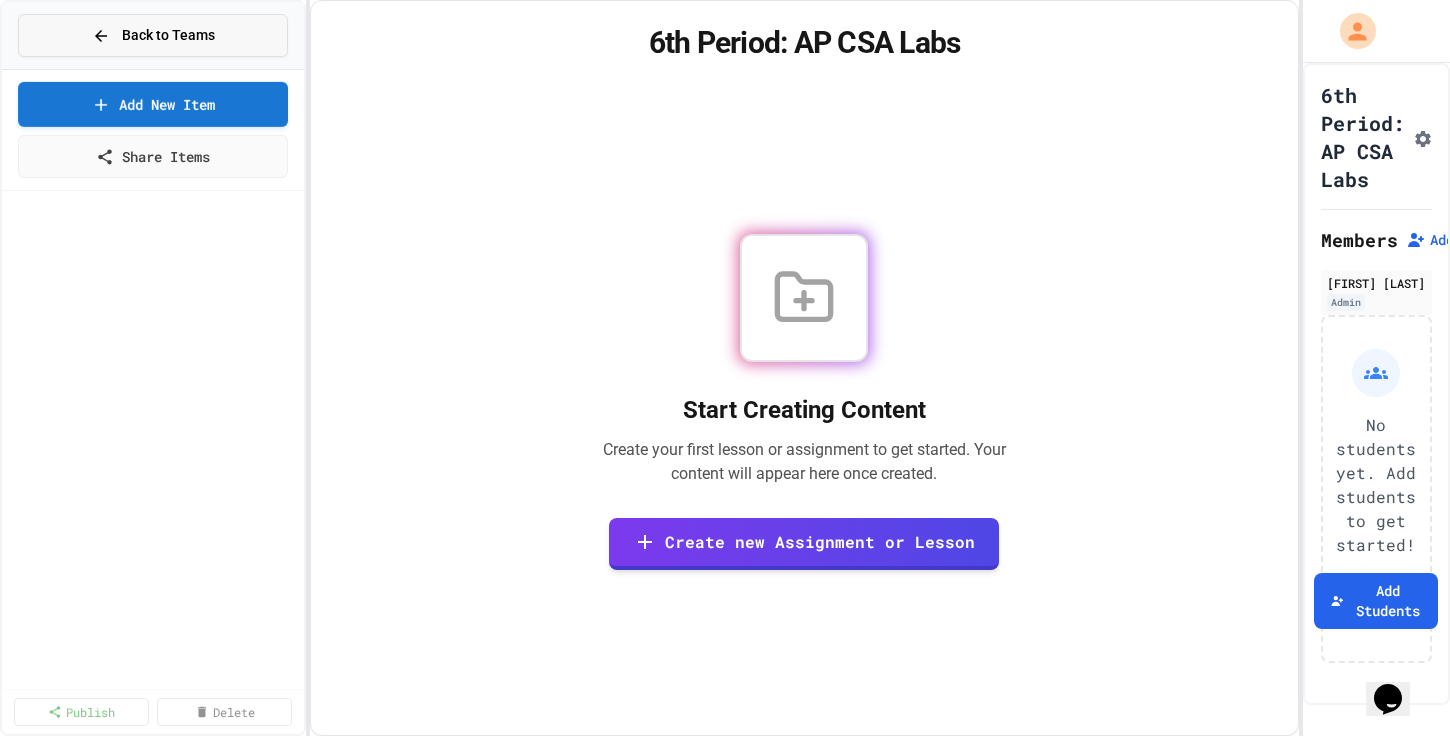 click on "Back to Teams" at bounding box center [153, 35] 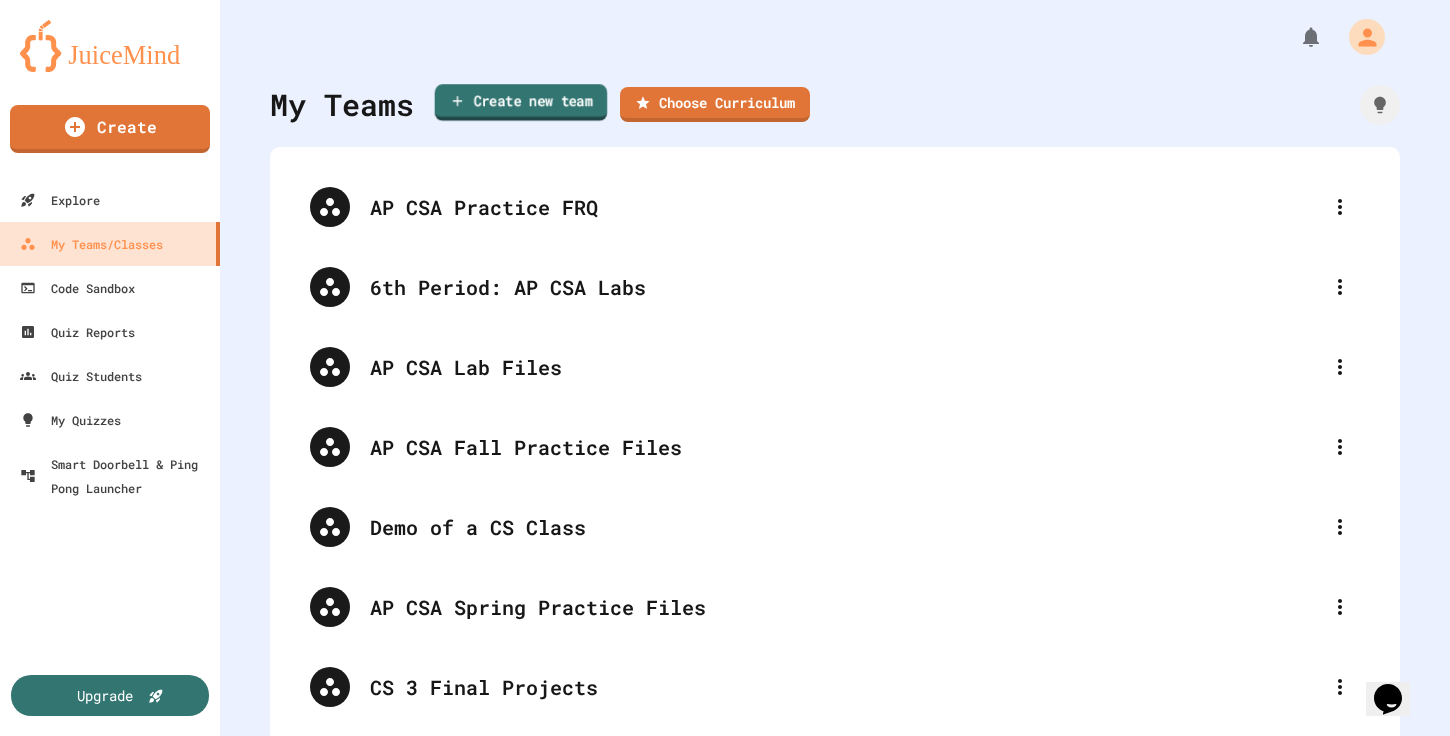 click on "Create new team" at bounding box center [521, 102] 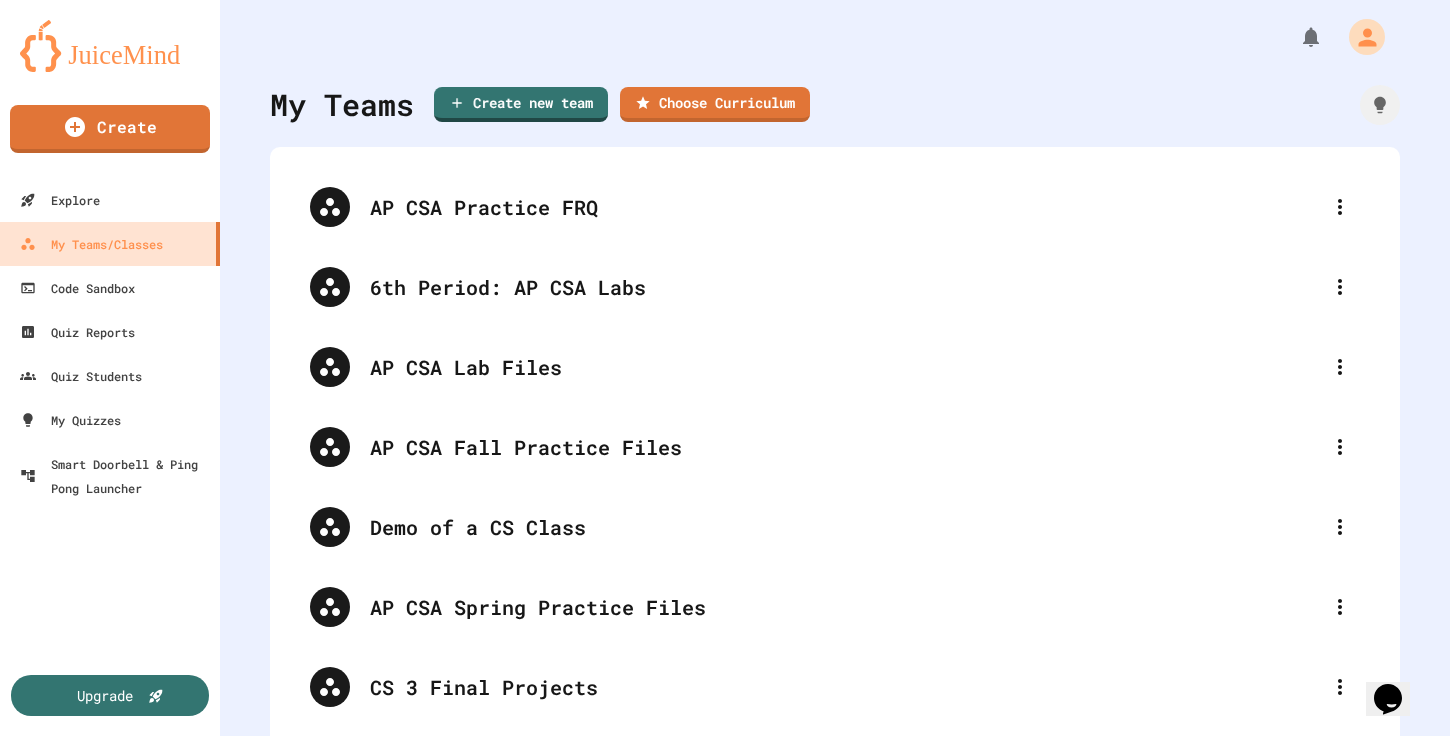 click on "Cancel Create Team" at bounding box center (725, 846) 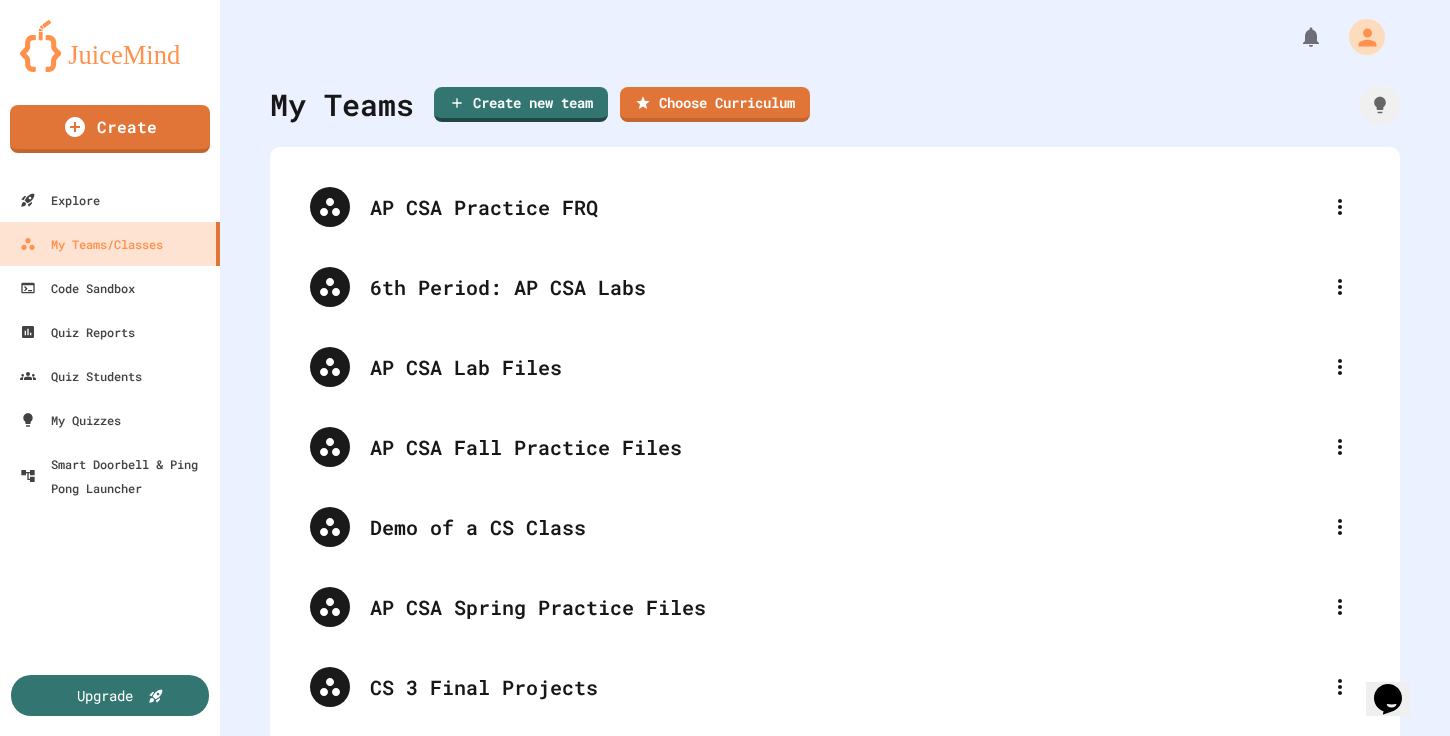 click at bounding box center (725, 814) 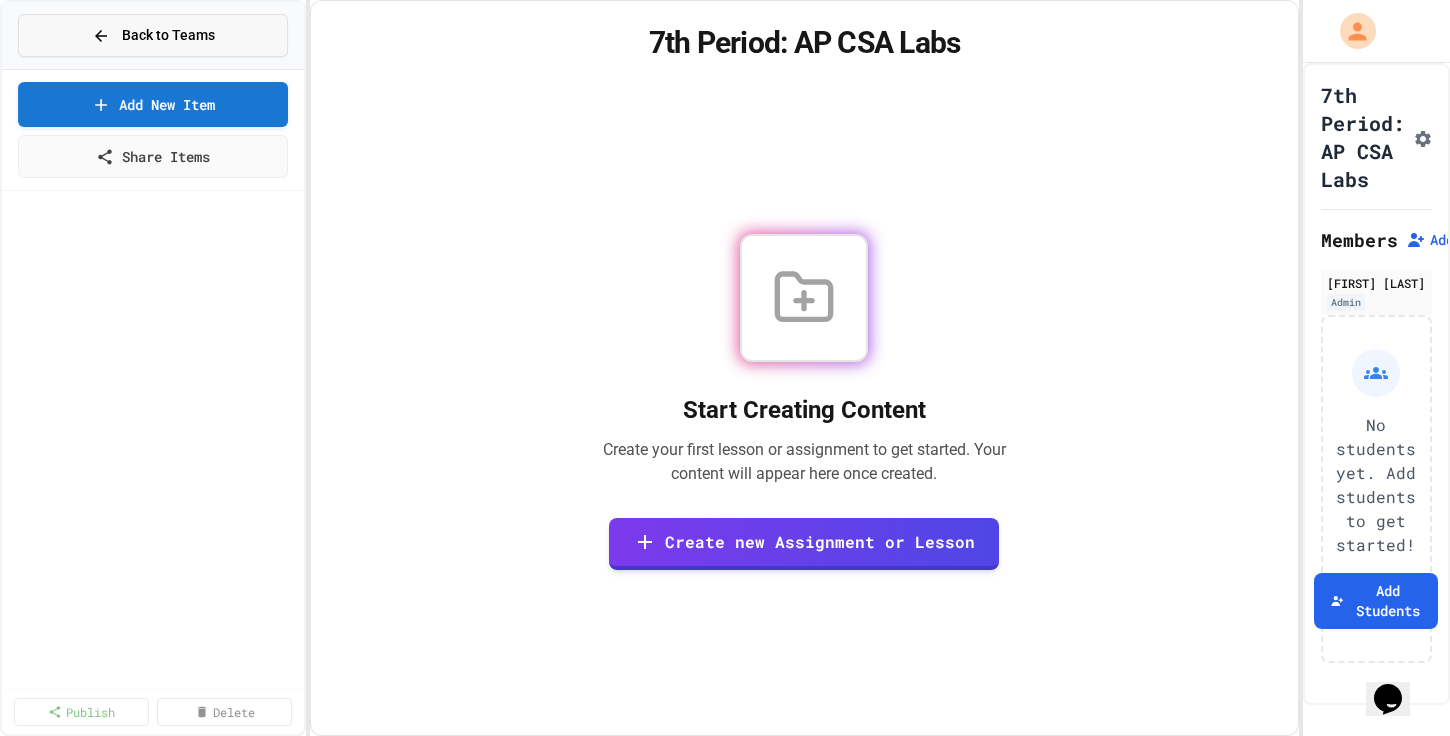 click on "Back to Teams" at bounding box center (168, 35) 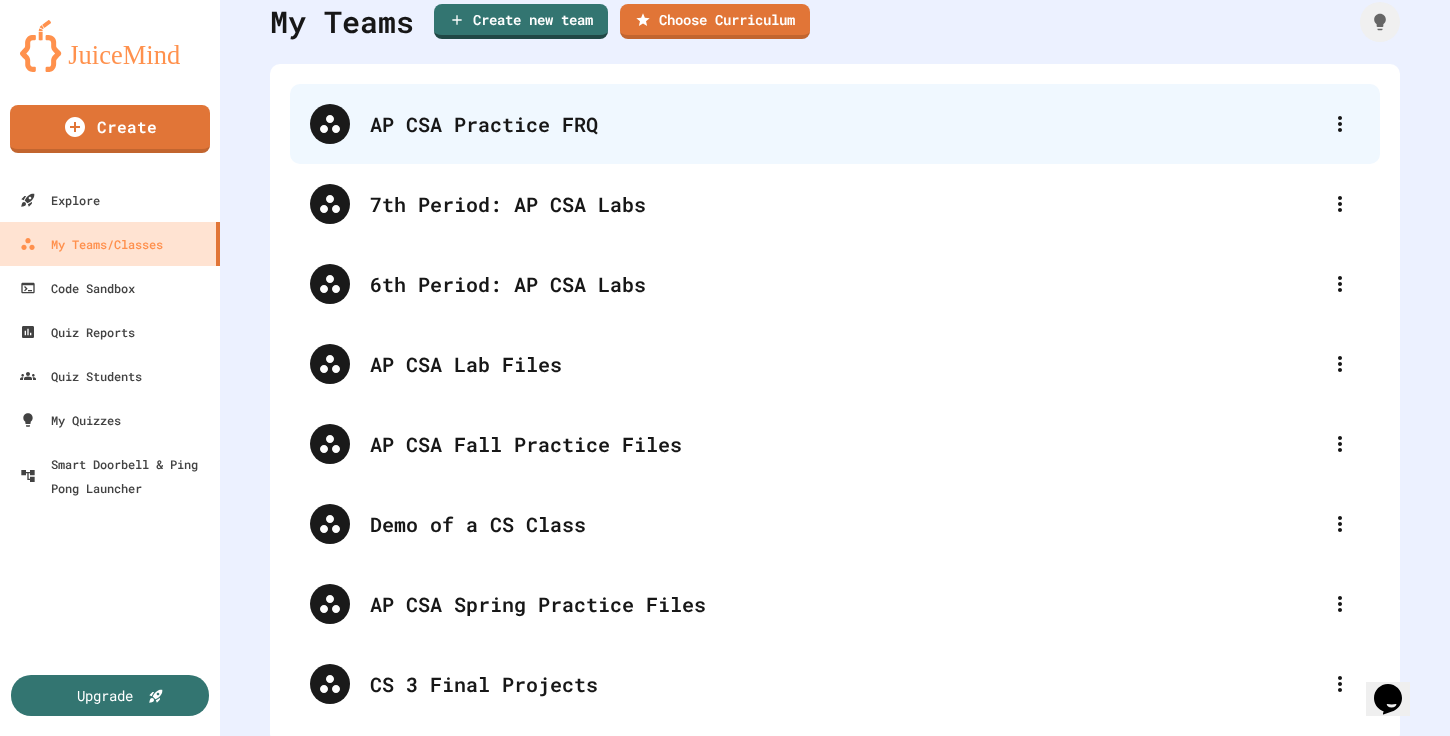 scroll, scrollTop: 58, scrollLeft: 0, axis: vertical 